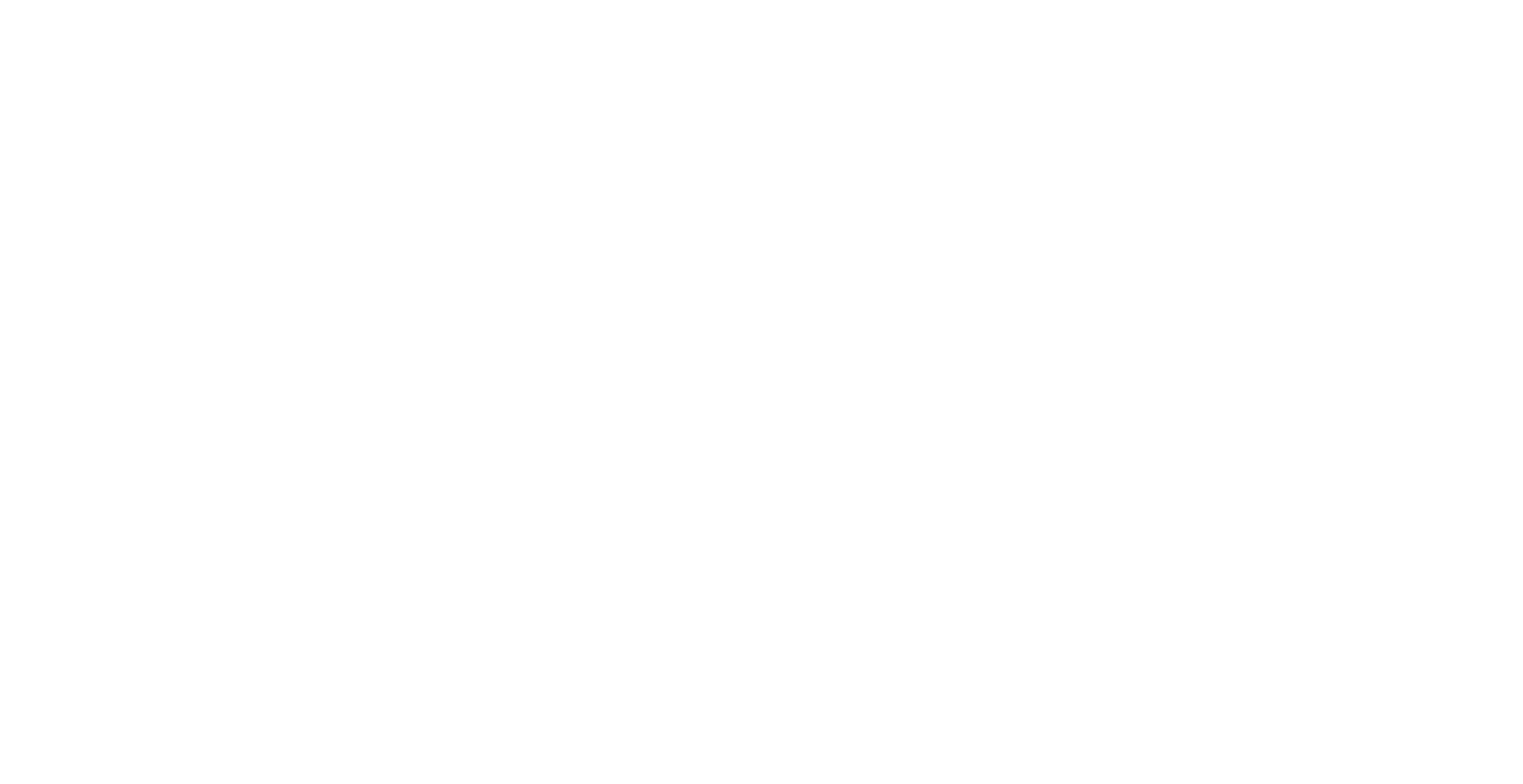 scroll, scrollTop: 0, scrollLeft: 0, axis: both 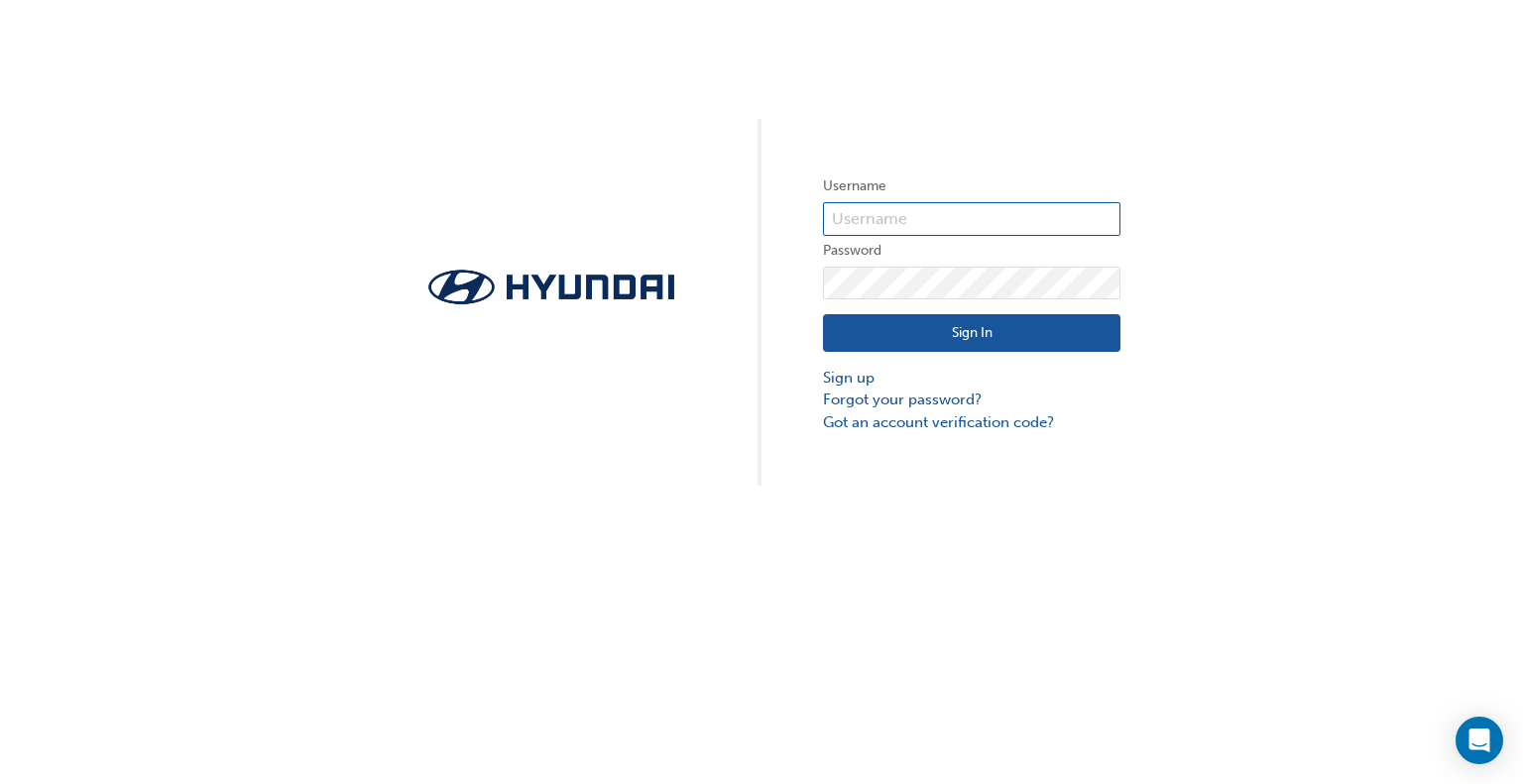 type on "25607" 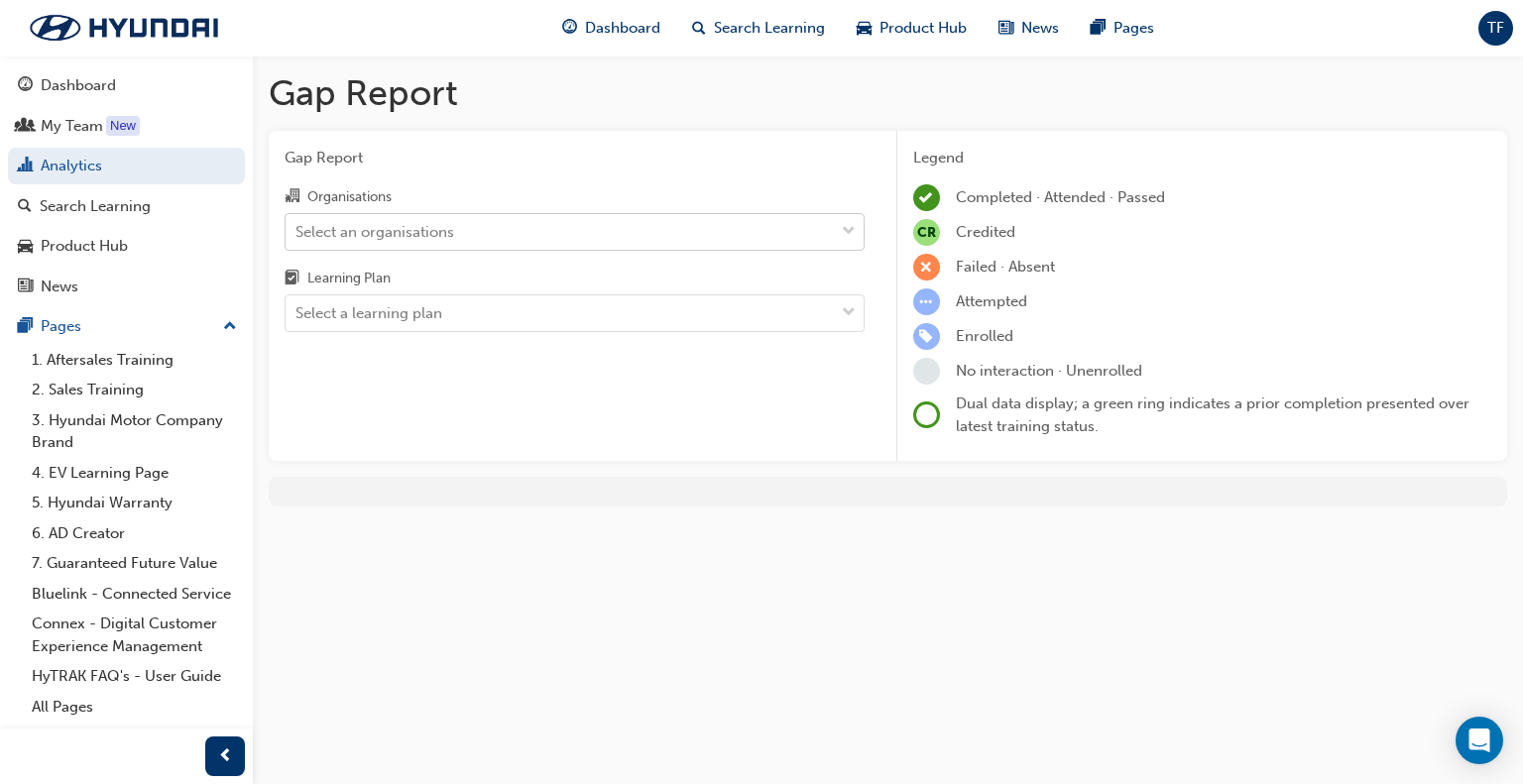 click on "Select an organisations" at bounding box center [559, 231] 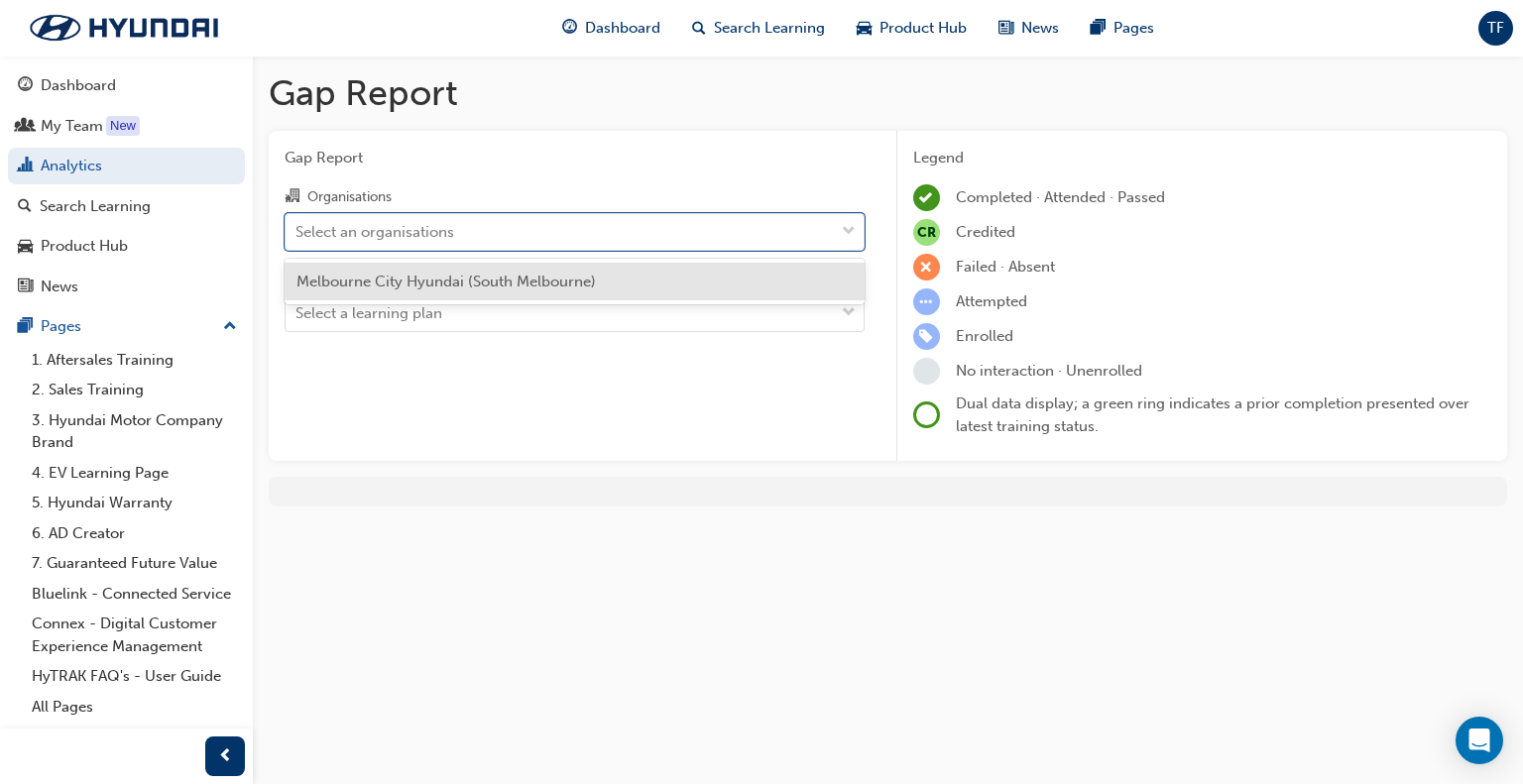 click on "Melbourne City Hyundai (South Melbourne)" at bounding box center (446, 281) 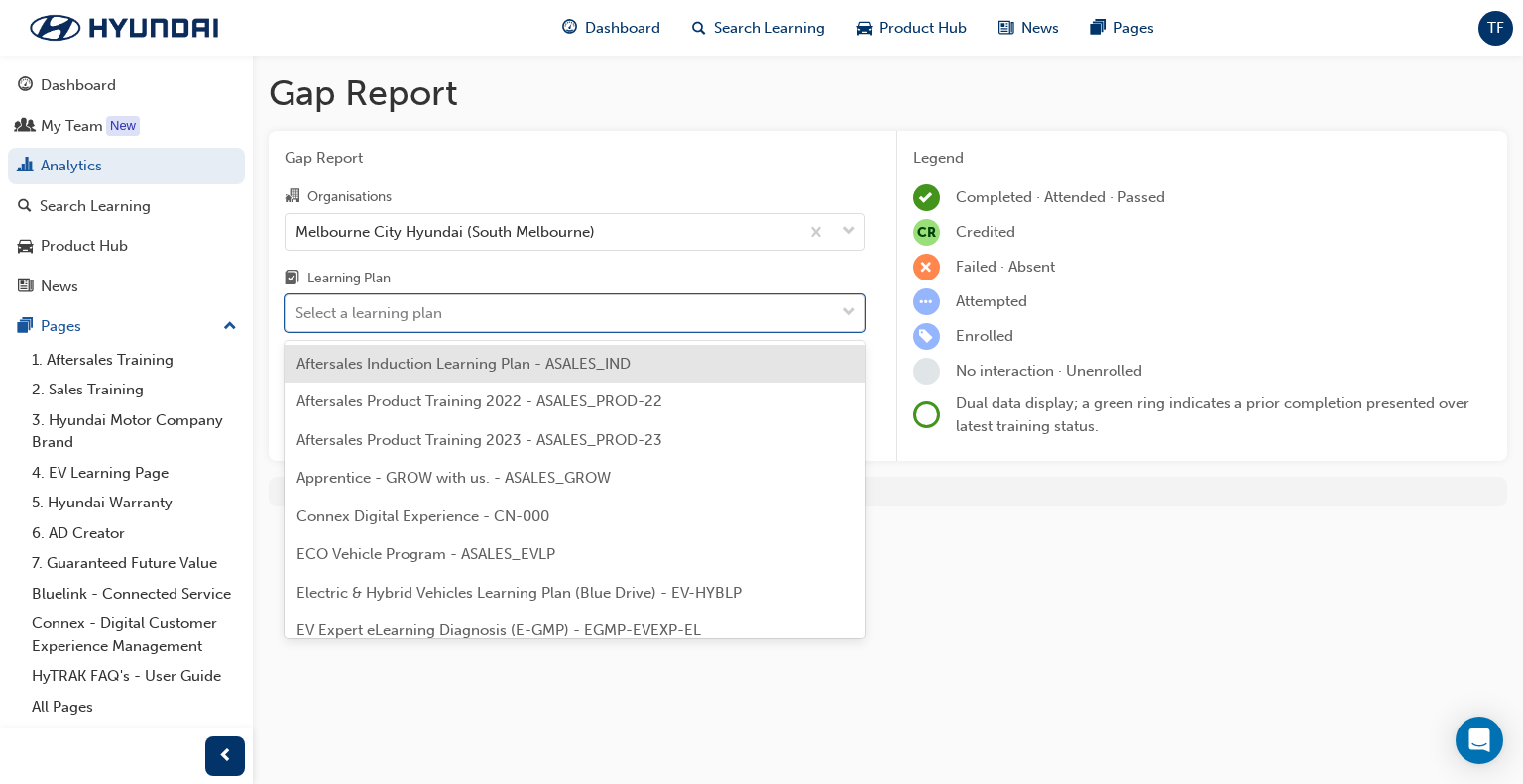 click on "Select a learning plan" at bounding box center (559, 313) 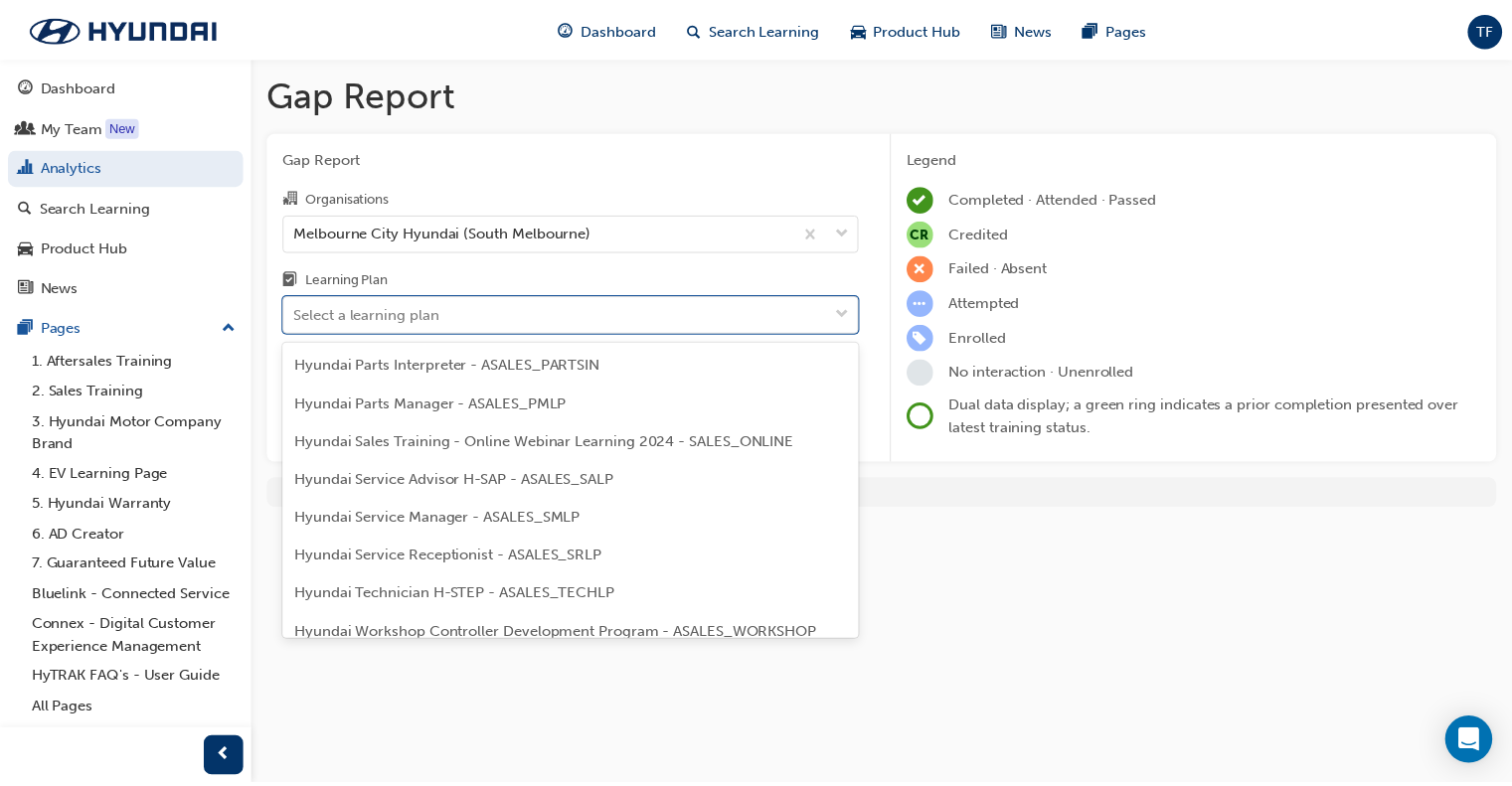 scroll, scrollTop: 596, scrollLeft: 0, axis: vertical 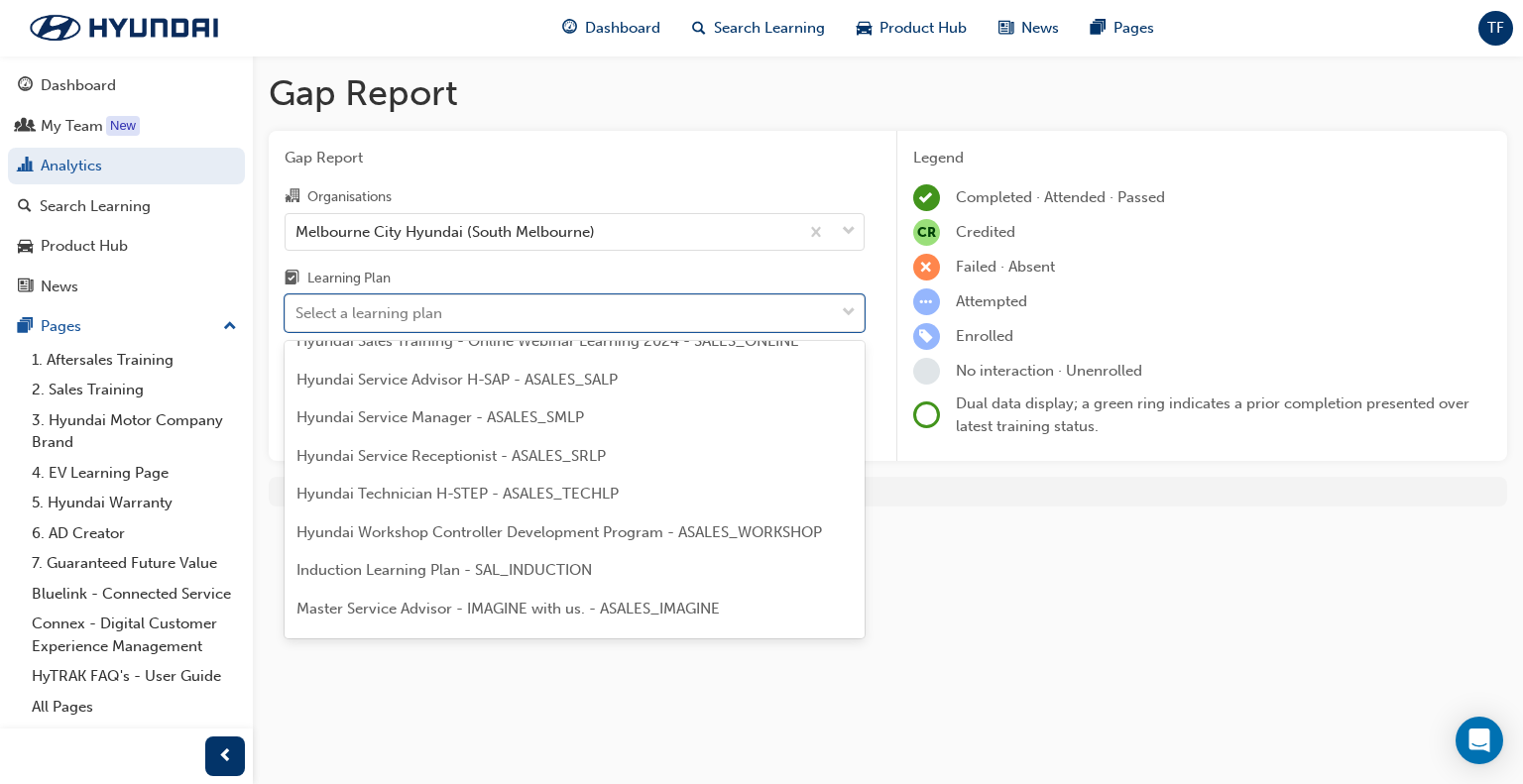 click on "Hyundai Technician H-STEP - ASALES_TECHLP" at bounding box center [457, 494] 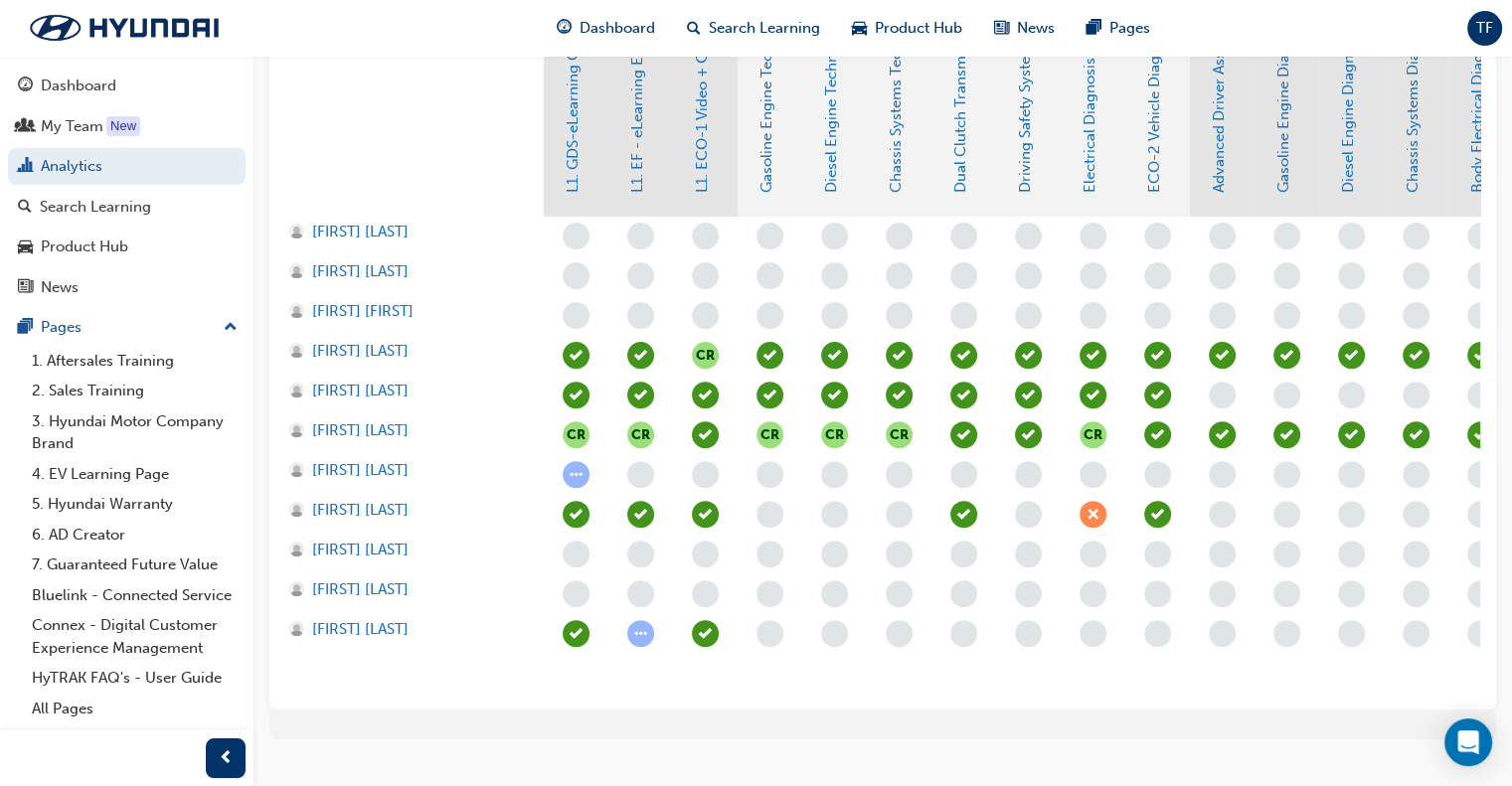 scroll, scrollTop: 621, scrollLeft: 0, axis: vertical 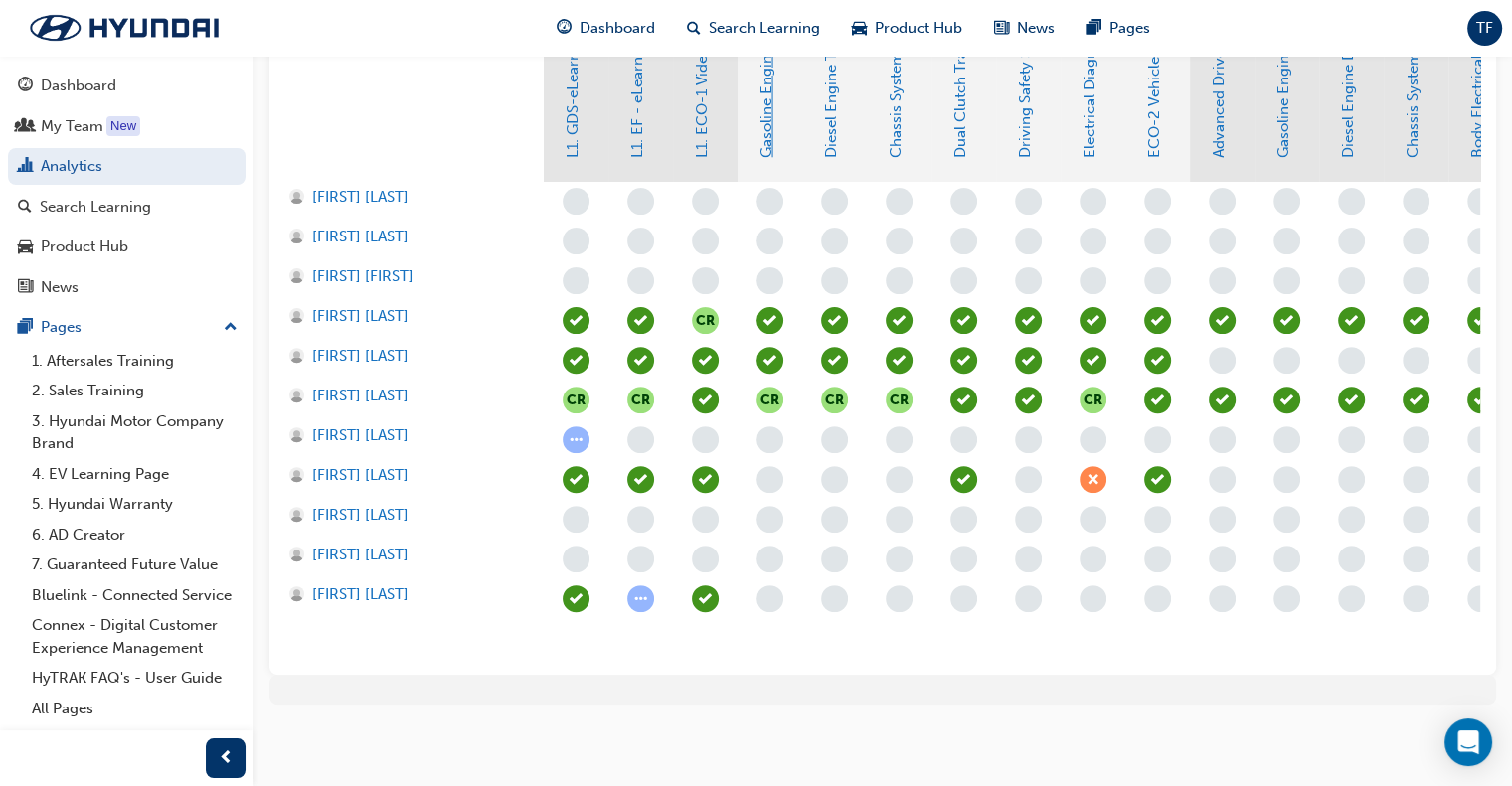 click on "Gasoline Engine Technology" at bounding box center (766, 60) 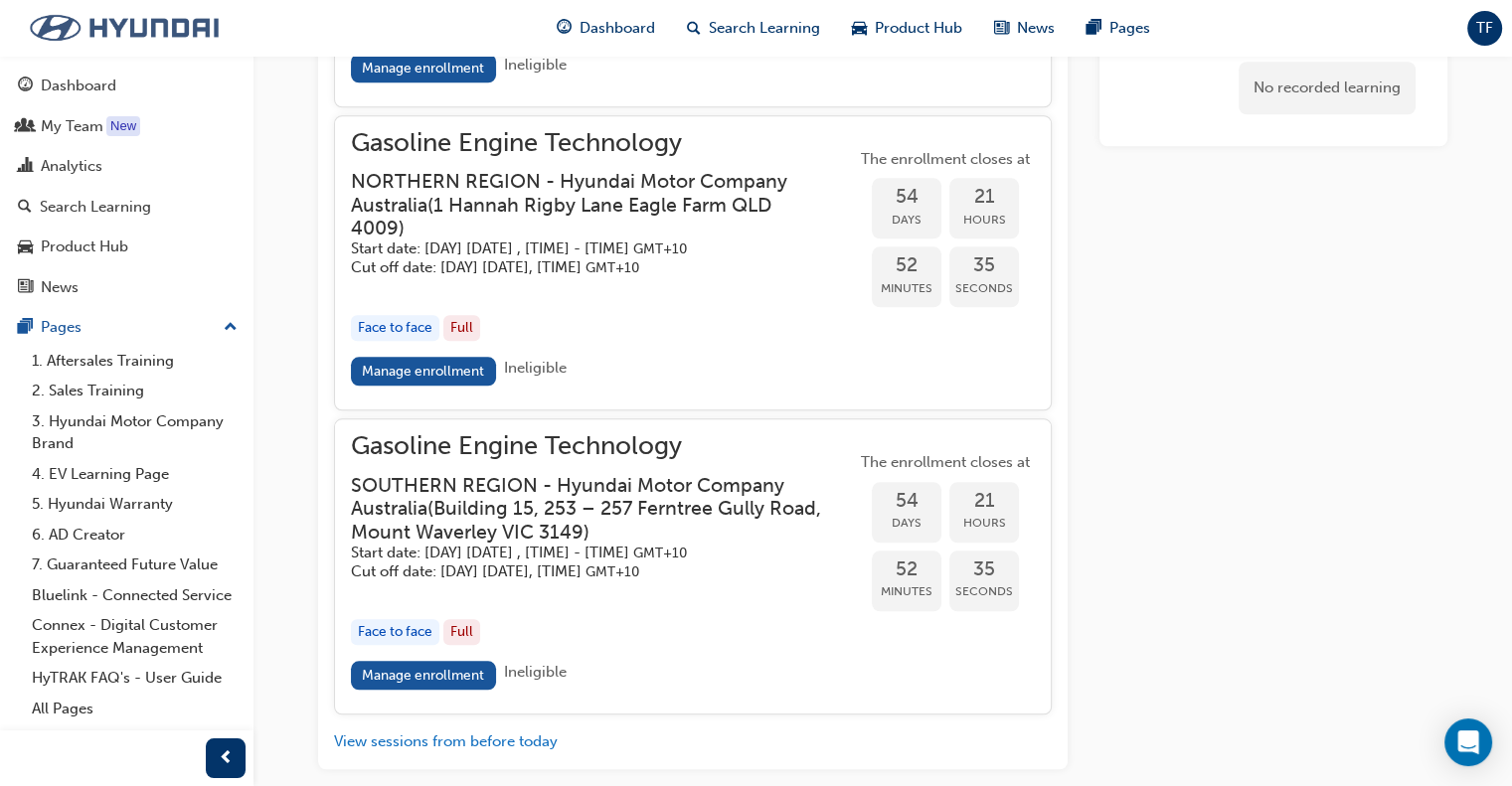 scroll, scrollTop: 1764, scrollLeft: 0, axis: vertical 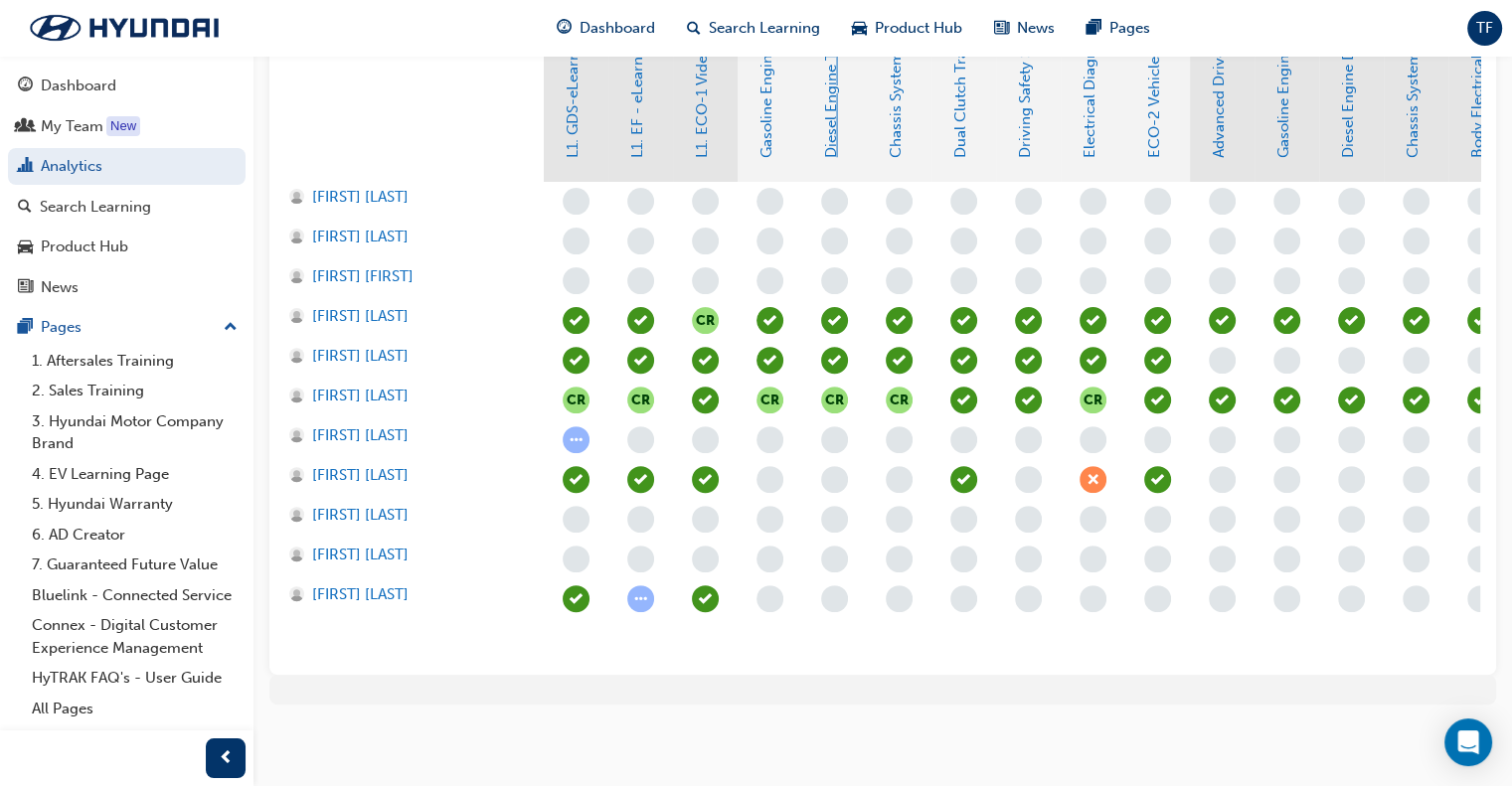 click on "Diesel Engine Technology" at bounding box center [831, 69] 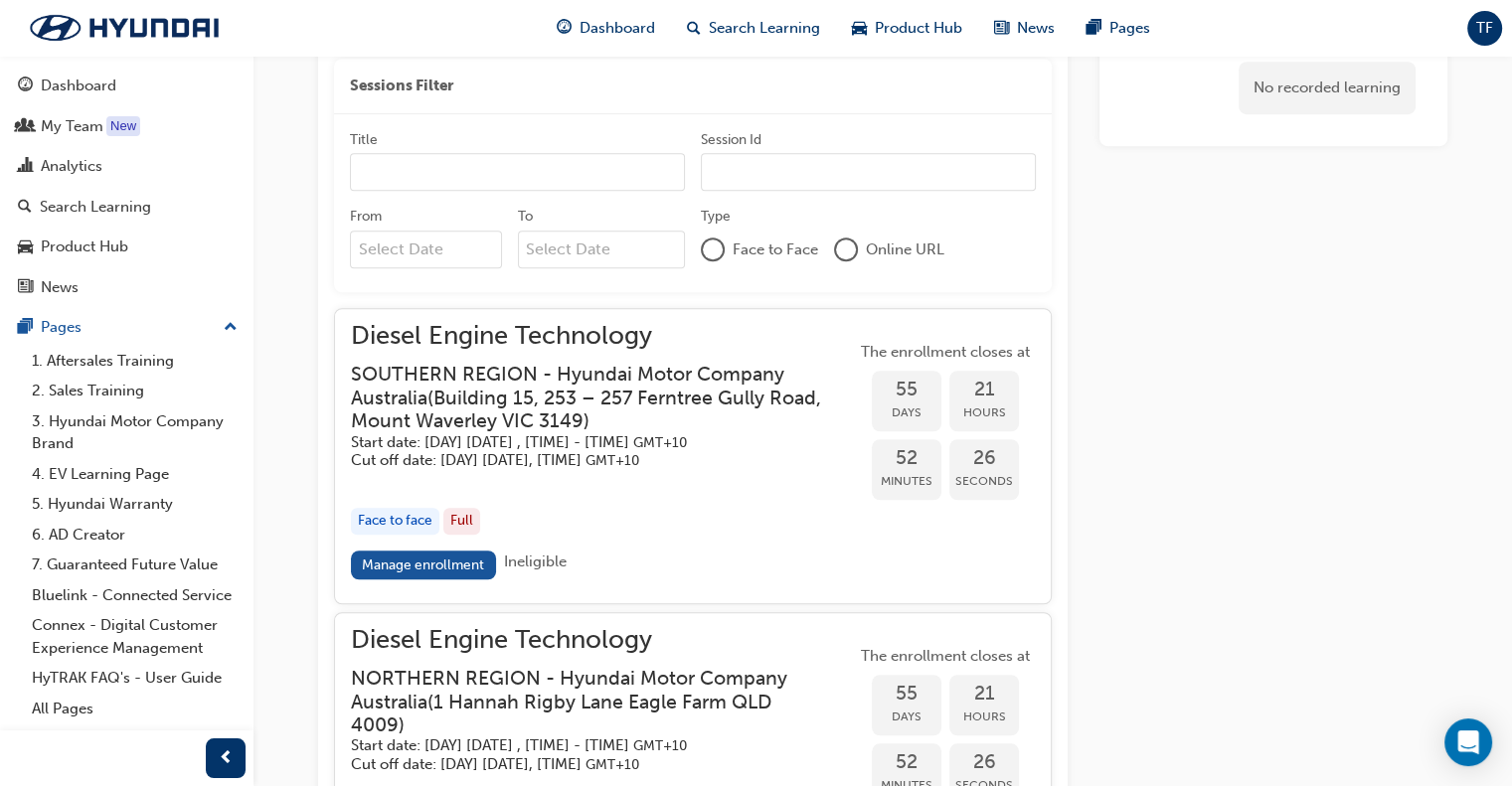 scroll, scrollTop: 1403, scrollLeft: 0, axis: vertical 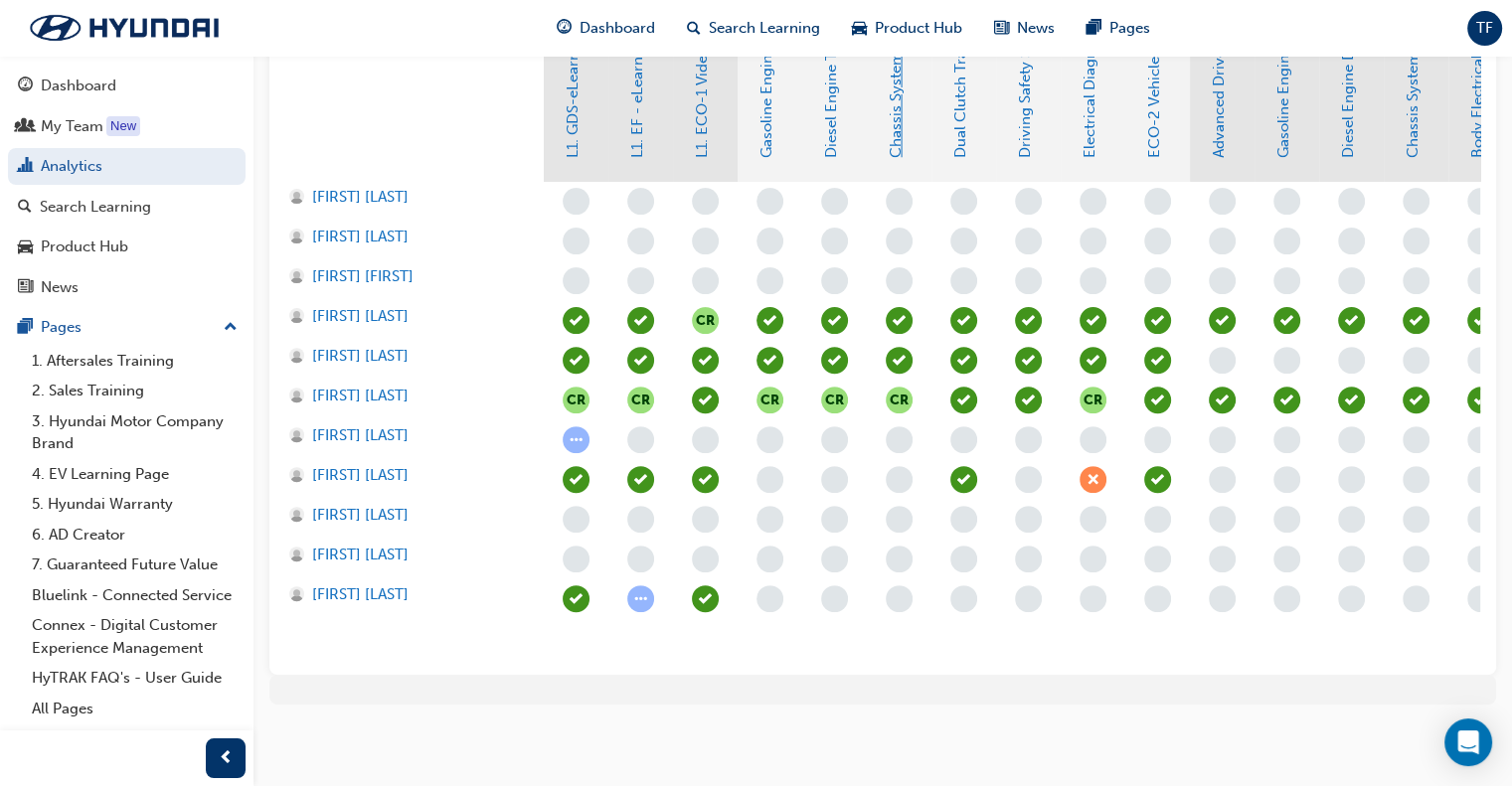 click on "Chassis Systems Technology" at bounding box center [896, 59] 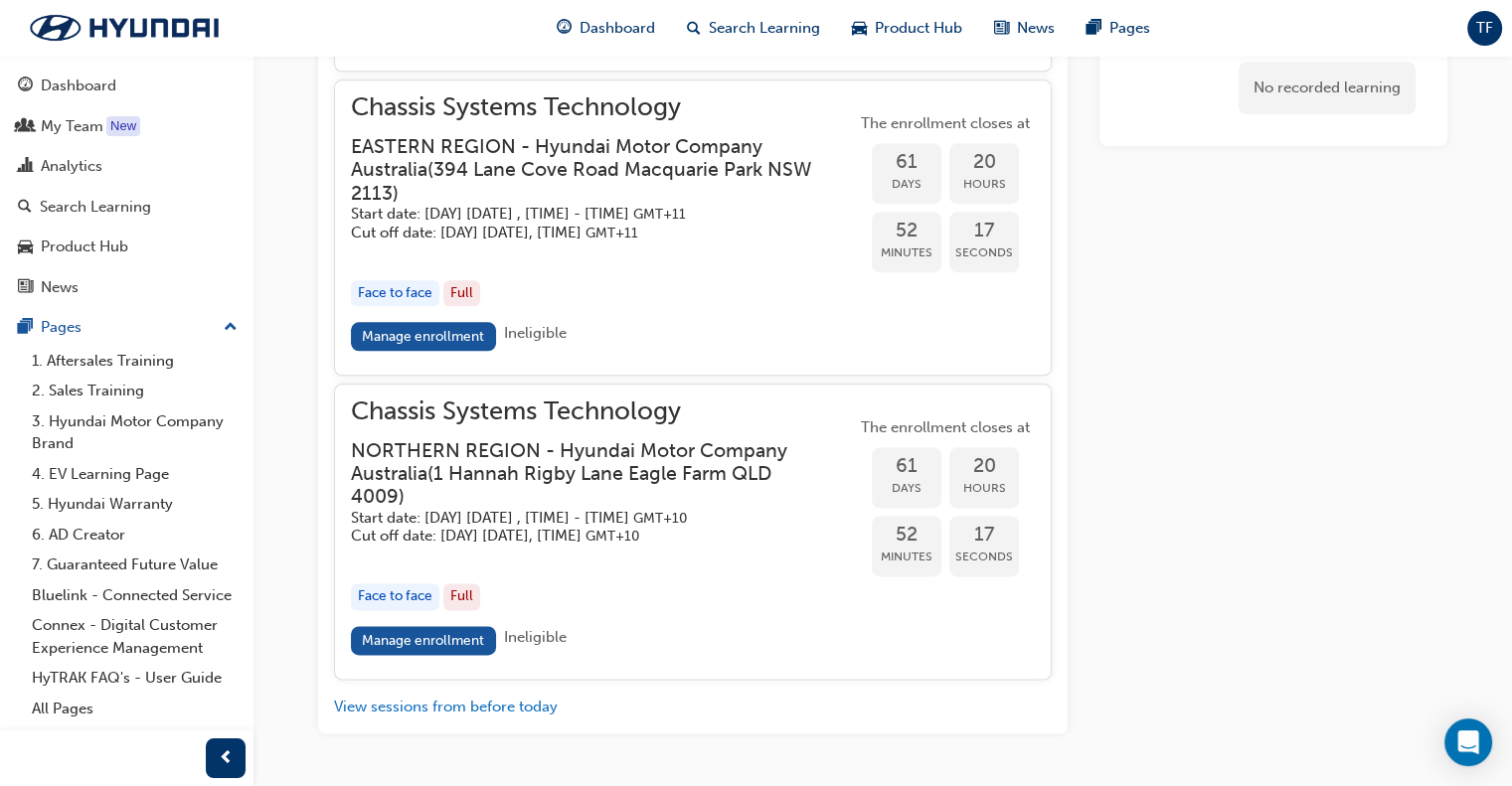 scroll, scrollTop: 2403, scrollLeft: 0, axis: vertical 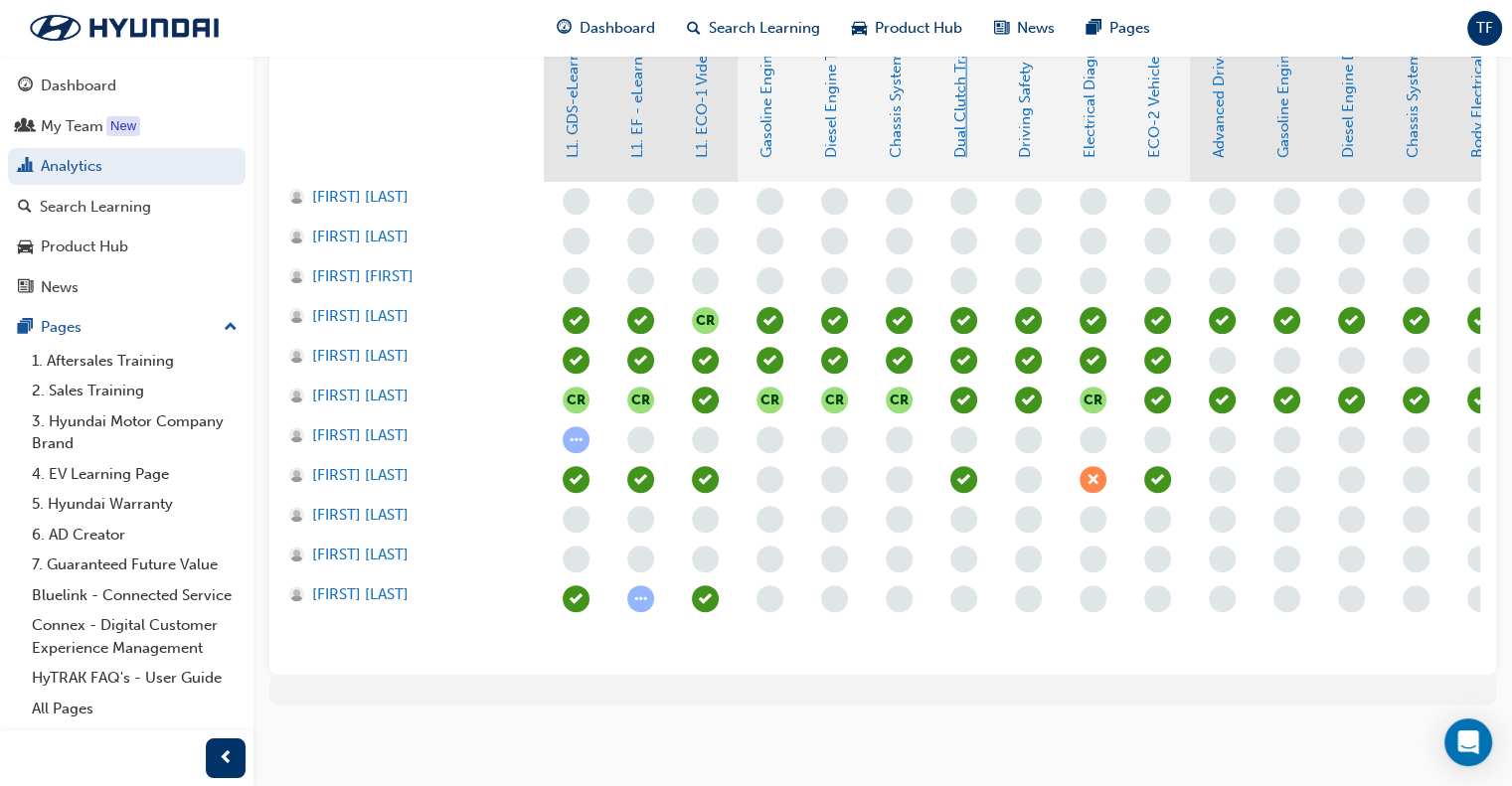 click on "Dual Clutch Transmissions" at bounding box center (960, 66) 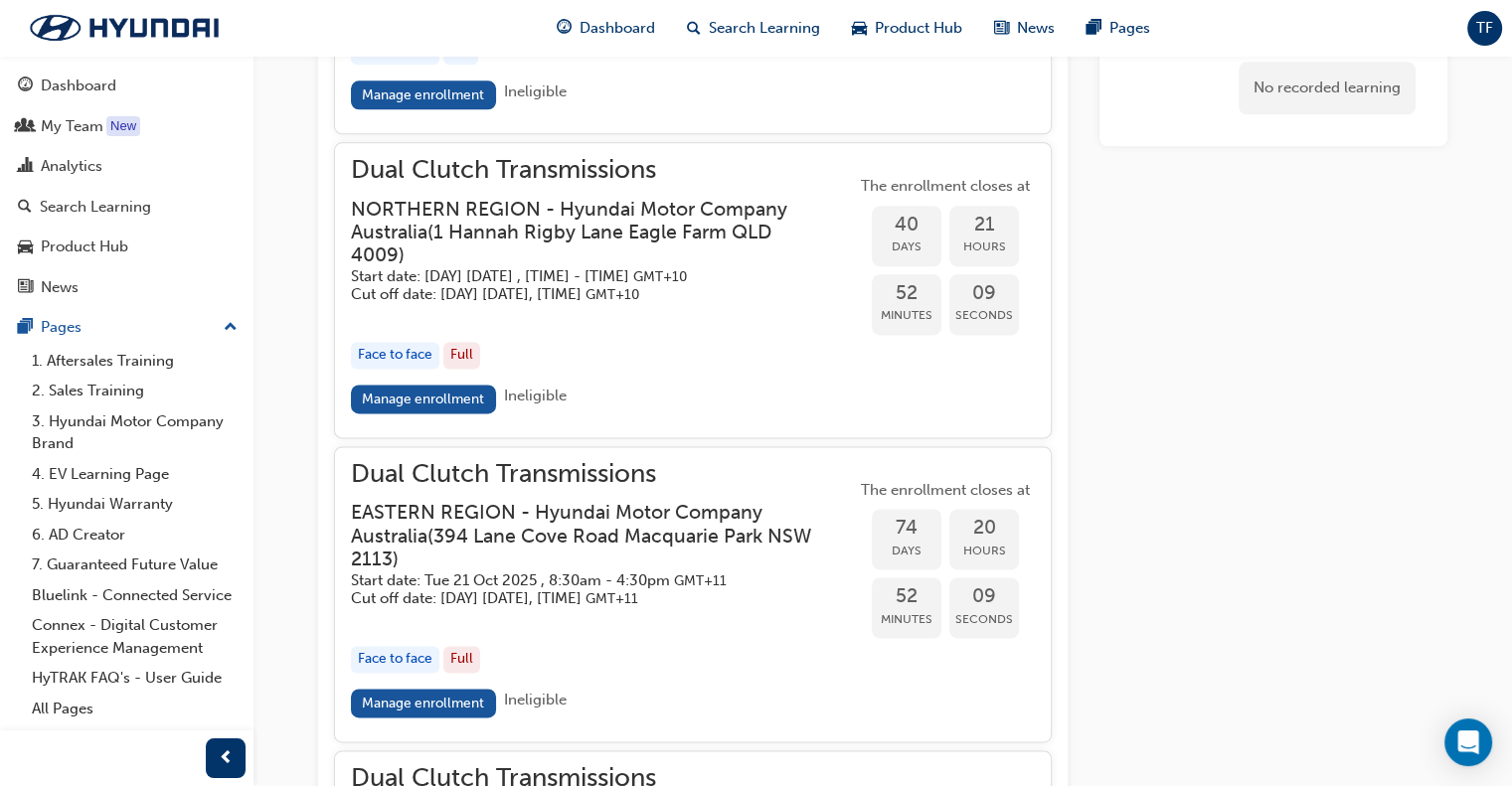 scroll, scrollTop: 2601, scrollLeft: 0, axis: vertical 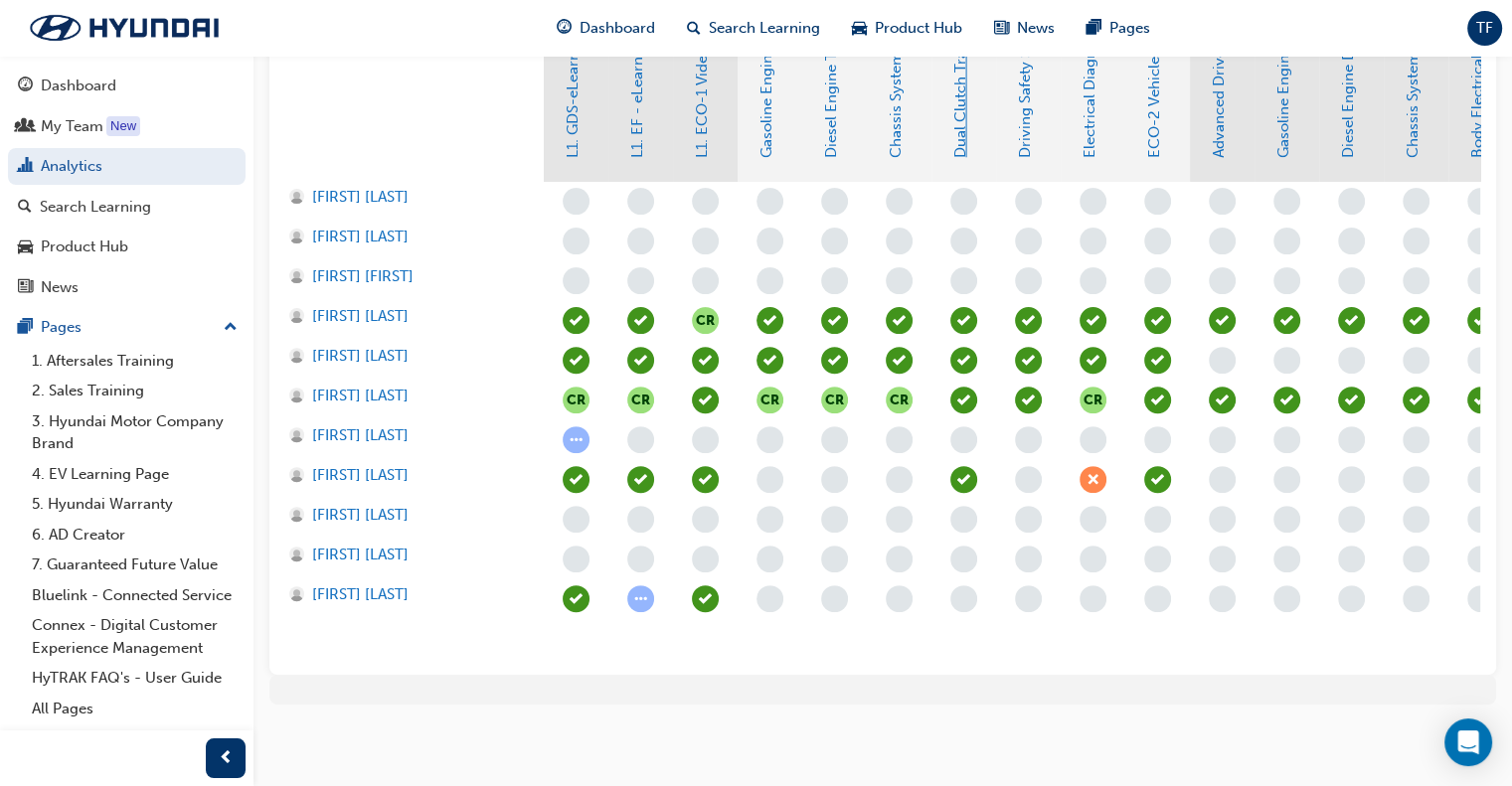click on "Dual Clutch Transmissions" at bounding box center (960, 66) 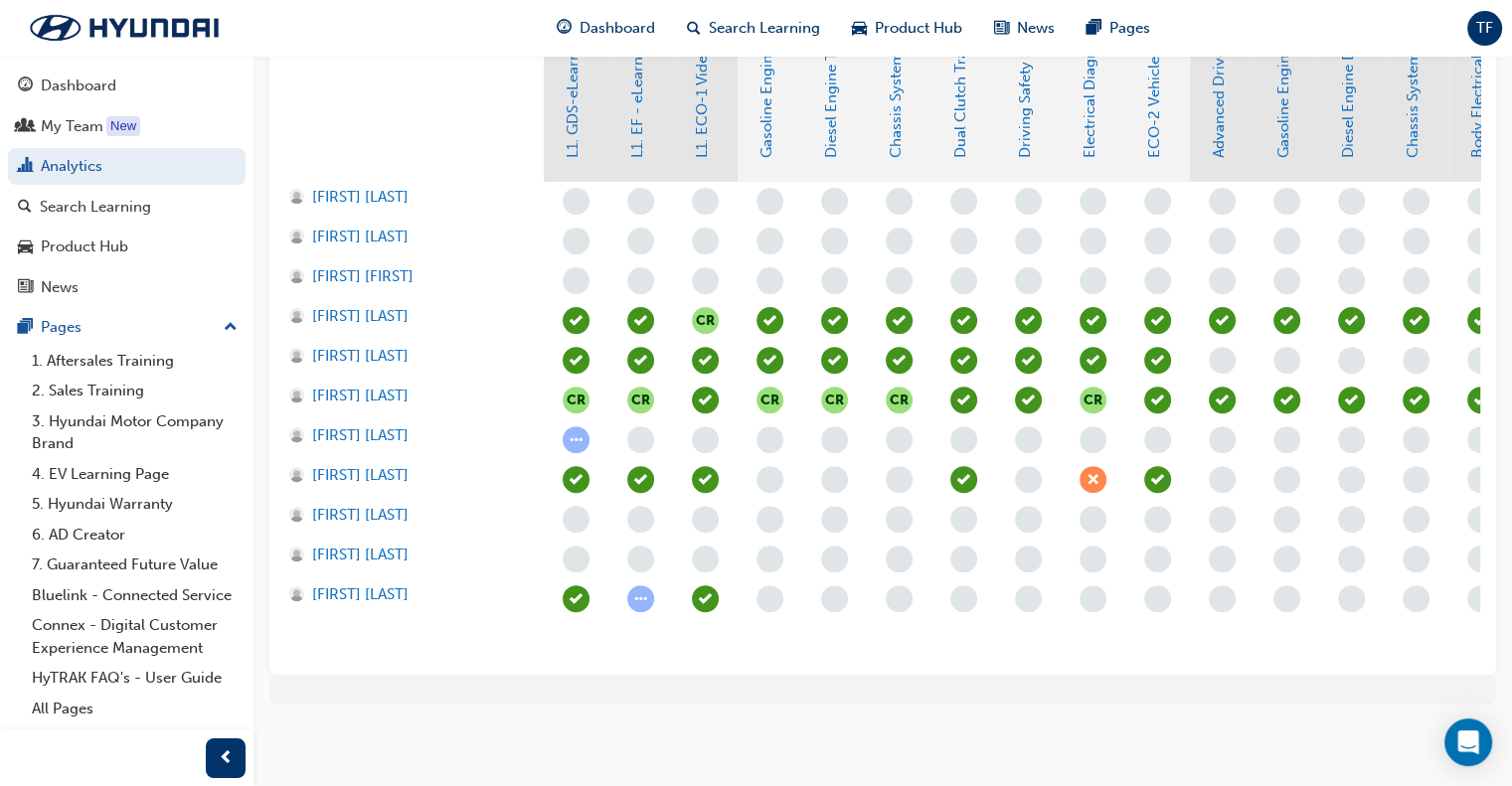 scroll, scrollTop: 621, scrollLeft: 0, axis: vertical 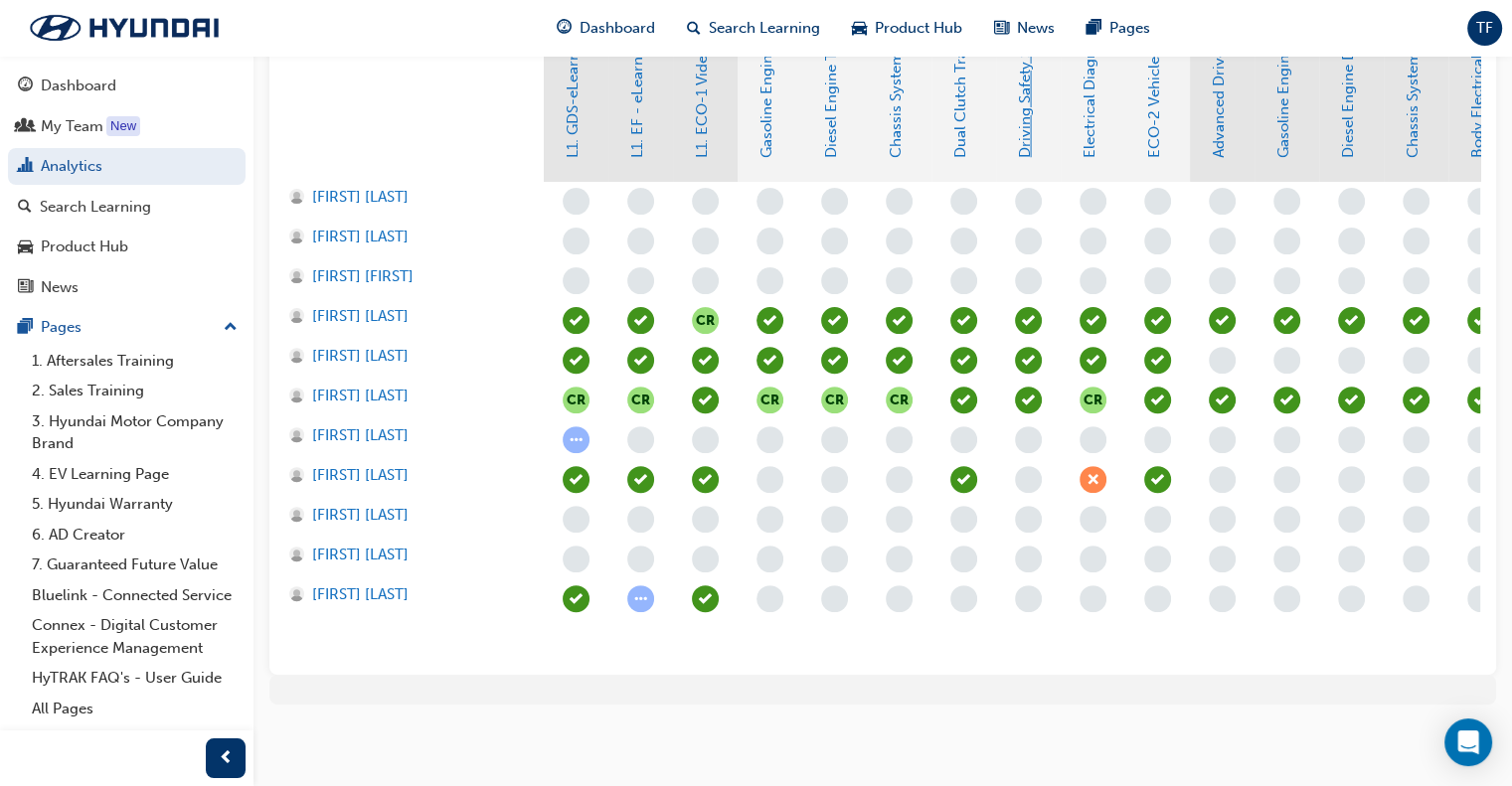 click on "Driving Safety Systems" at bounding box center [1025, 79] 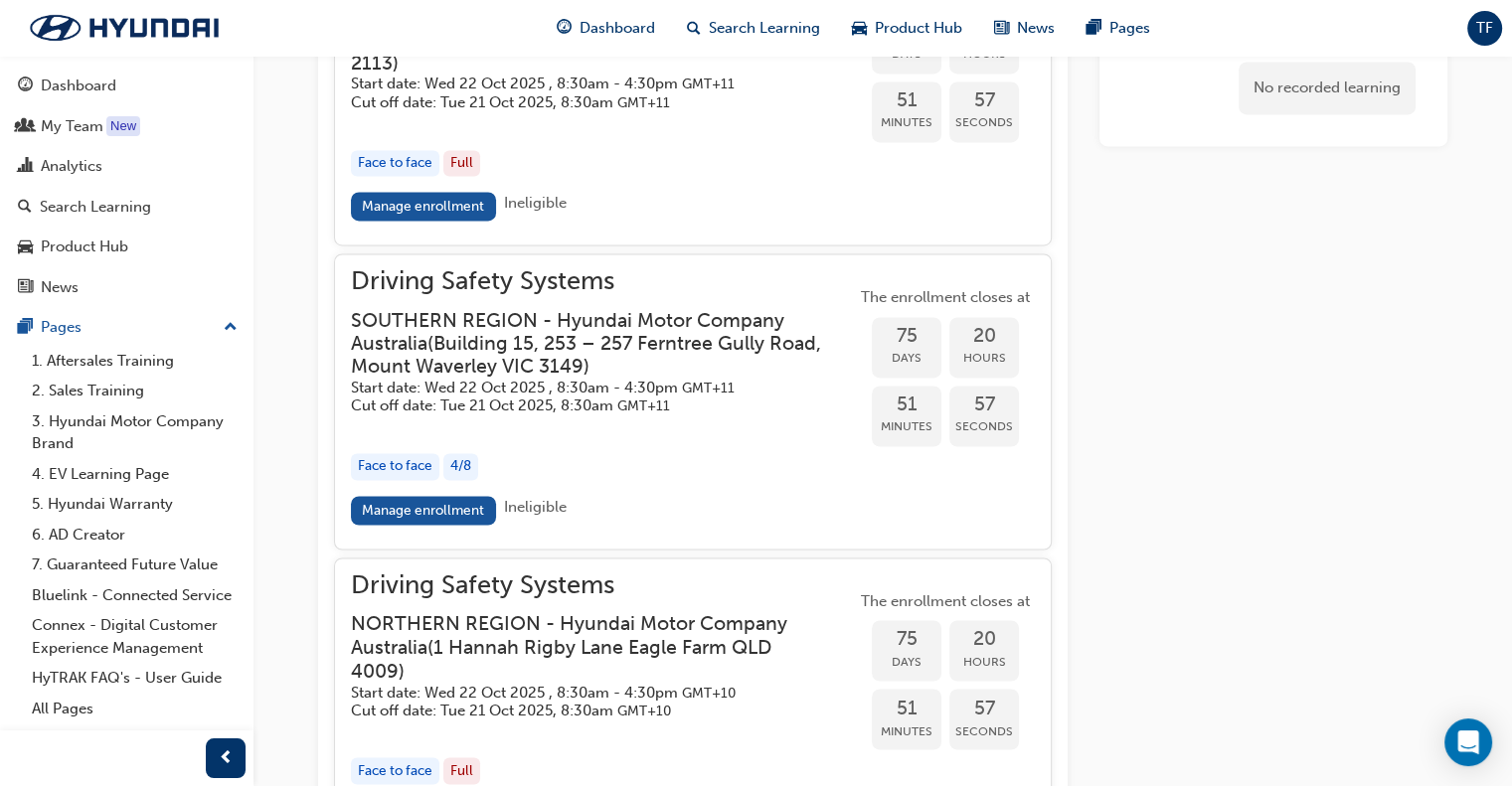scroll, scrollTop: 3112, scrollLeft: 0, axis: vertical 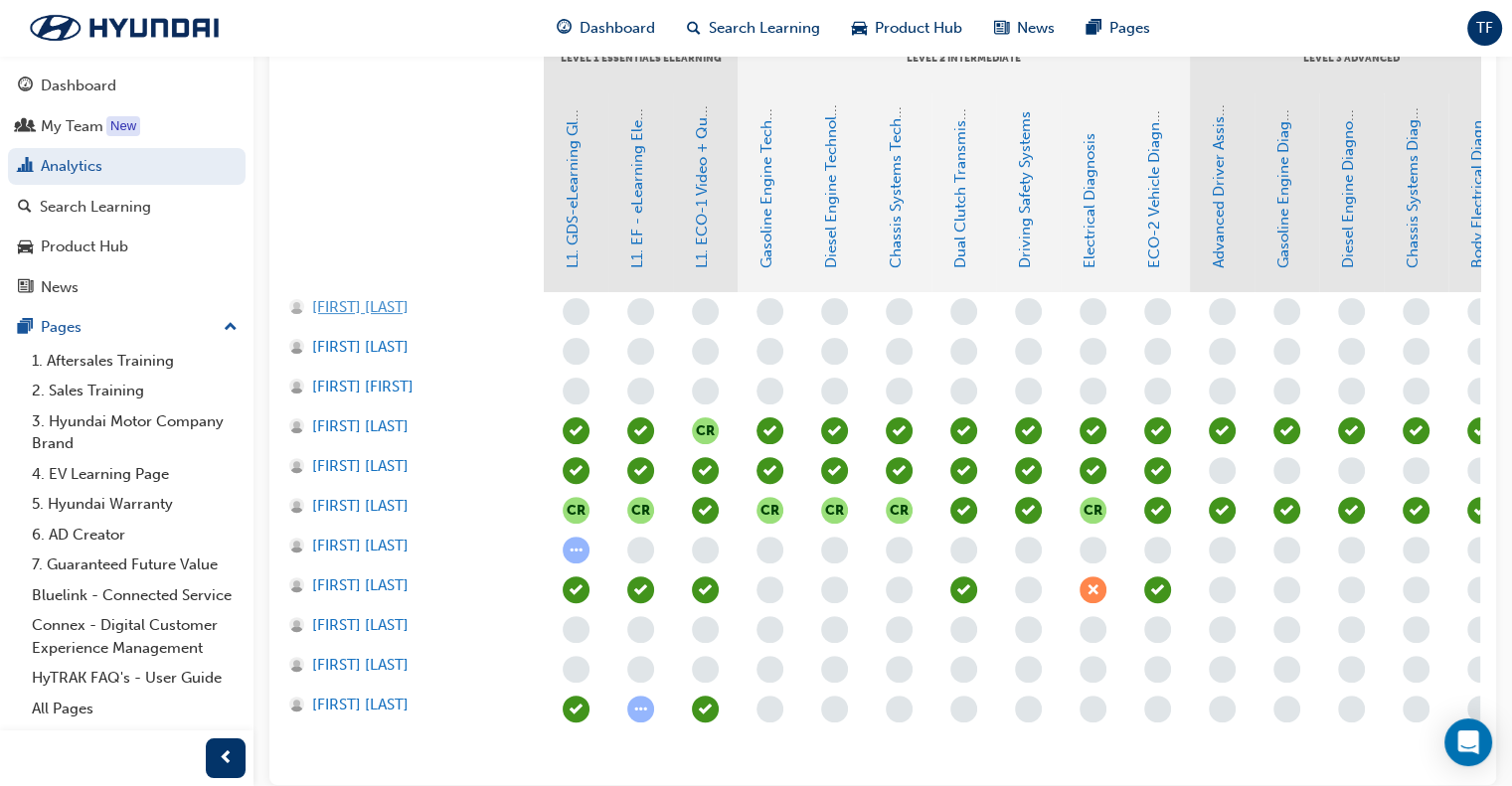 click on "[FIRST] [LAST]" at bounding box center (360, 307) 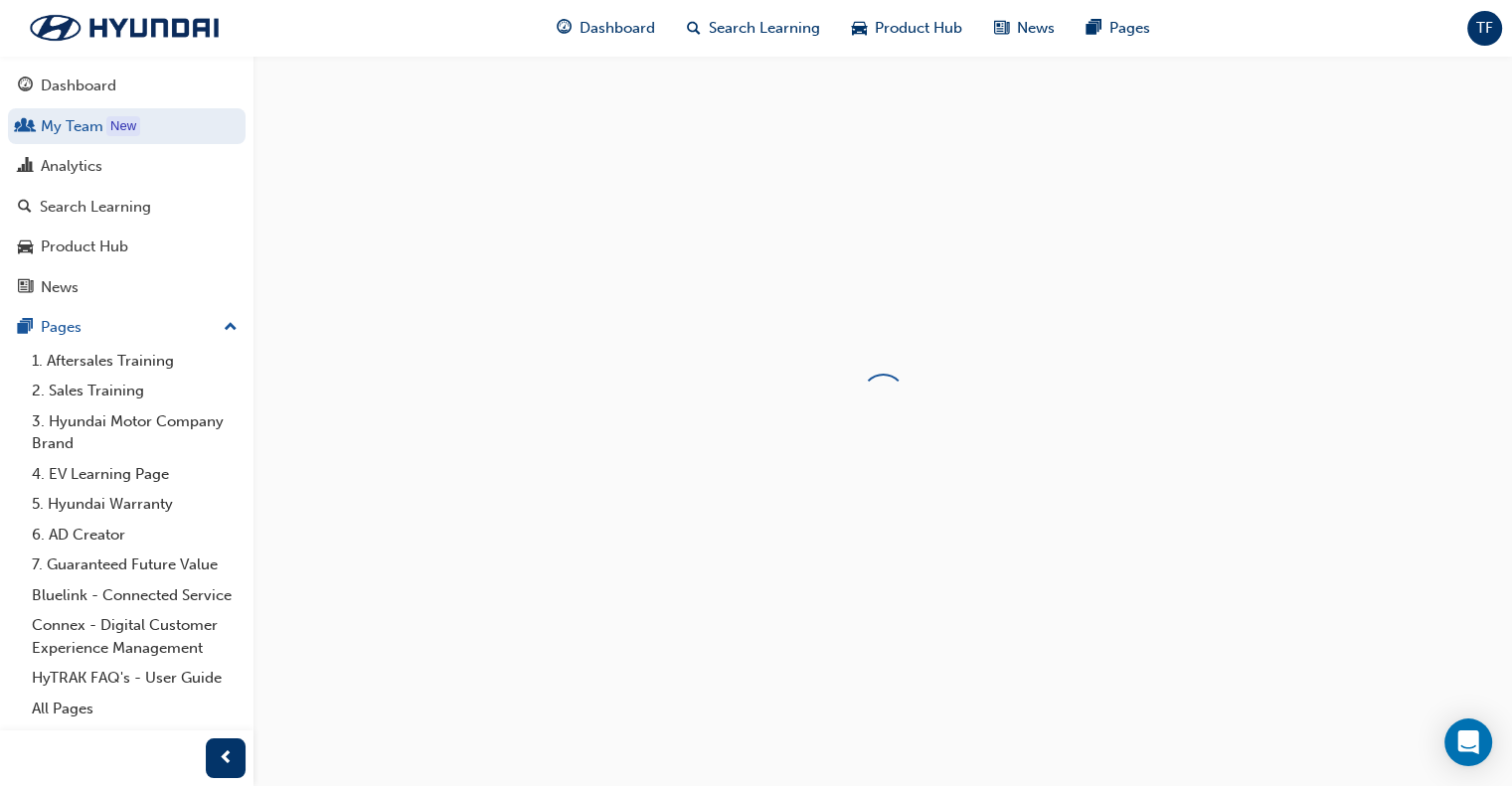 scroll, scrollTop: 0, scrollLeft: 0, axis: both 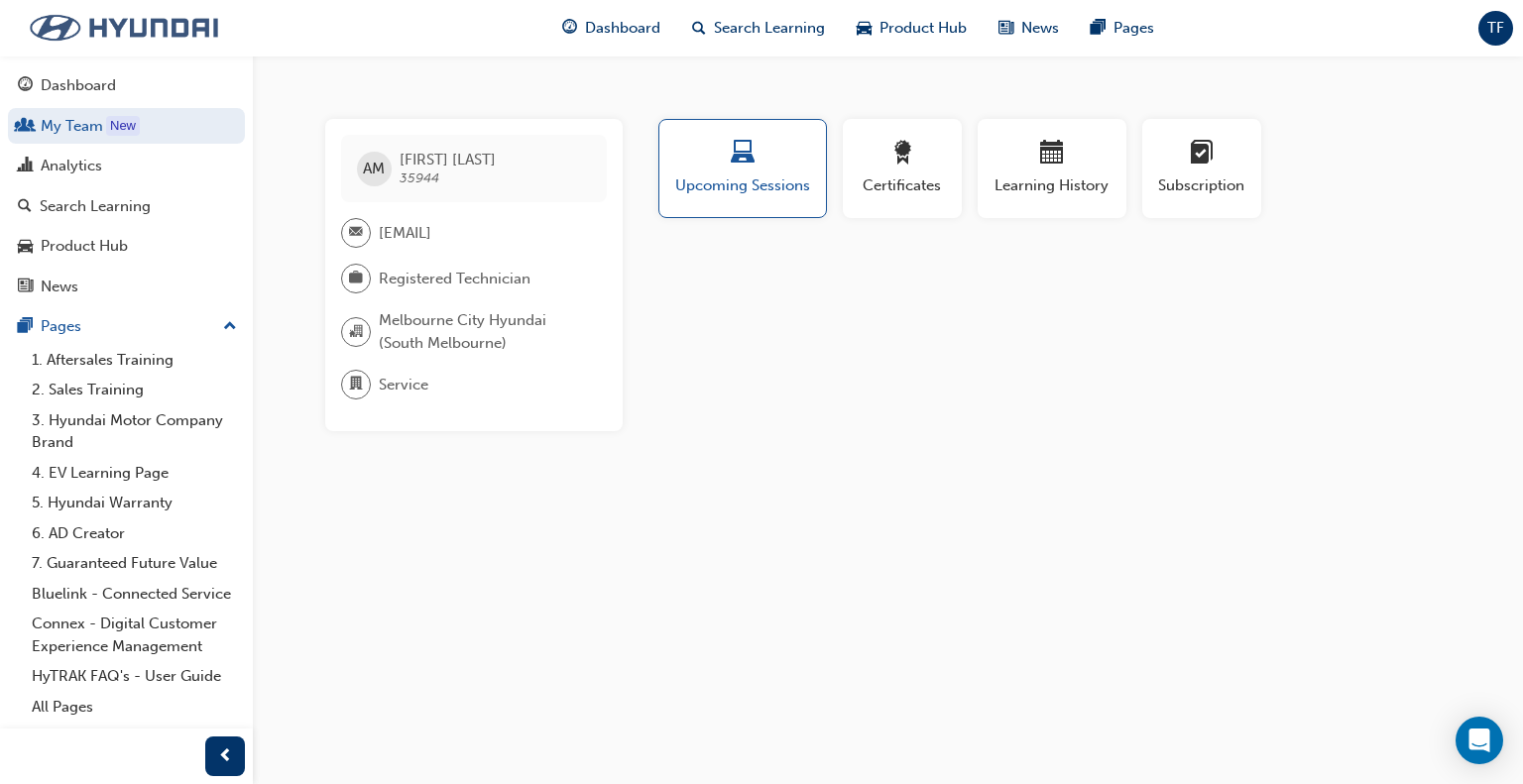 click at bounding box center [124, 28] 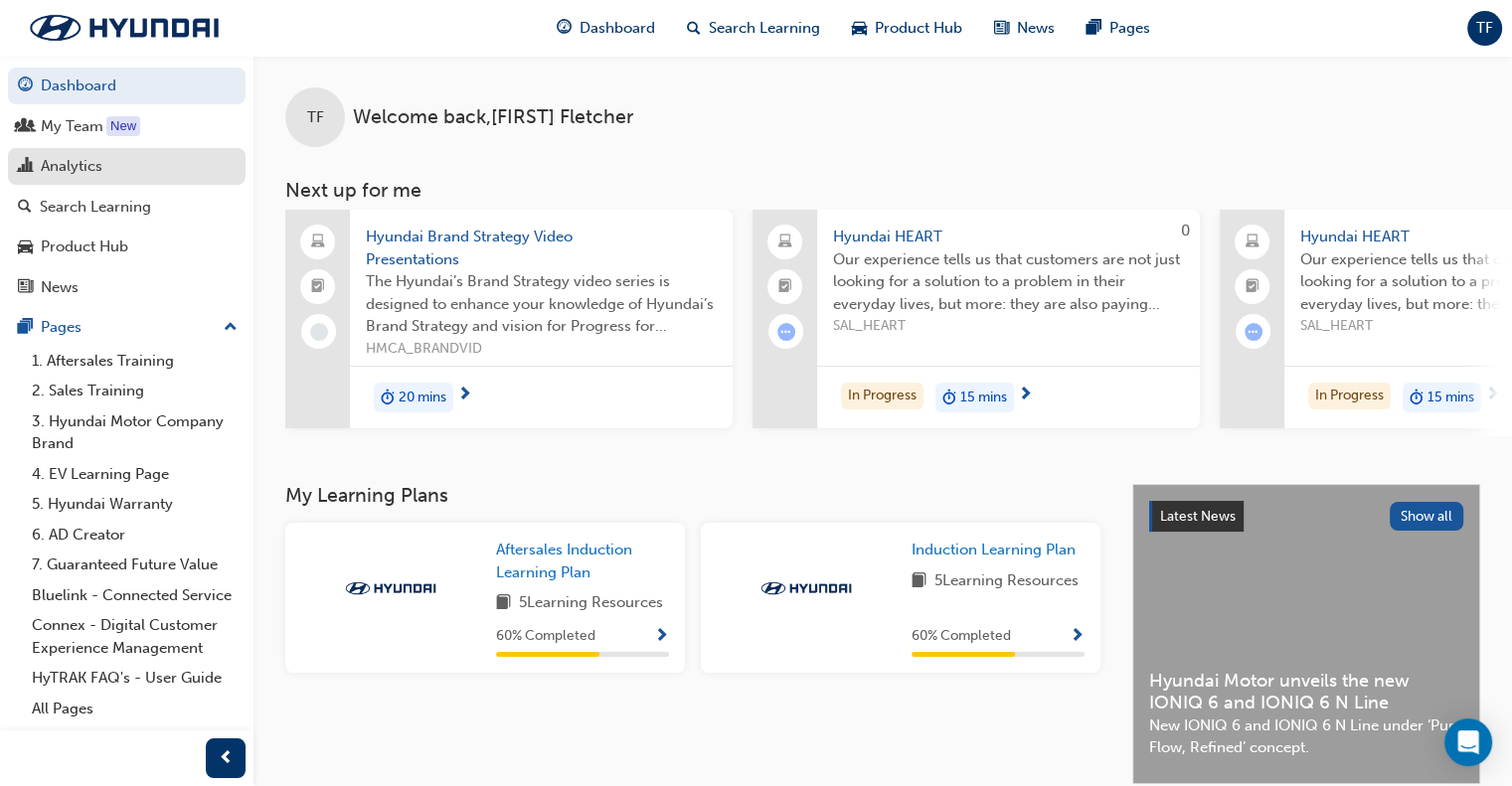 click on "Analytics" at bounding box center (72, 166) 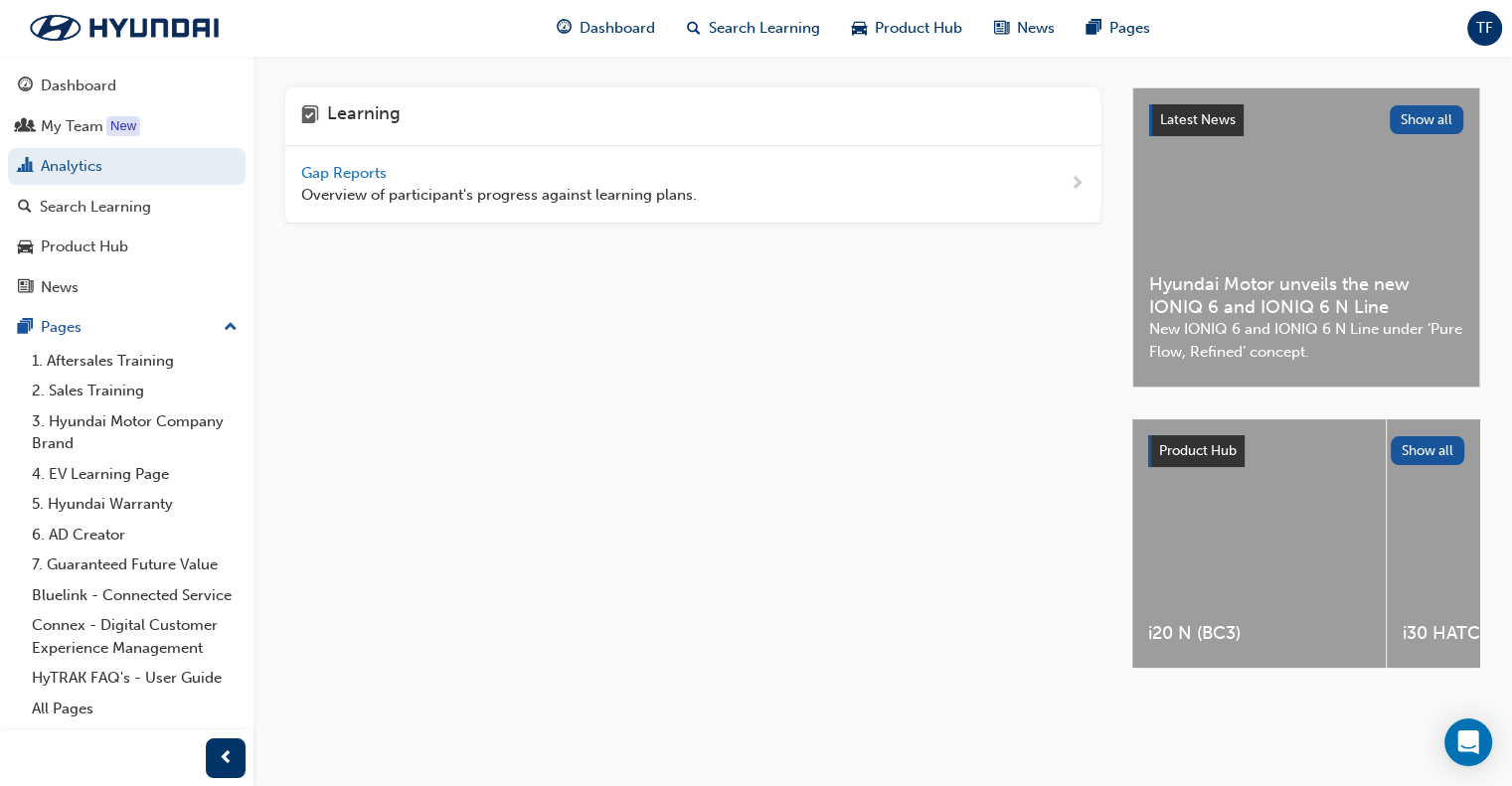 click on "Gap Reports" at bounding box center (346, 173) 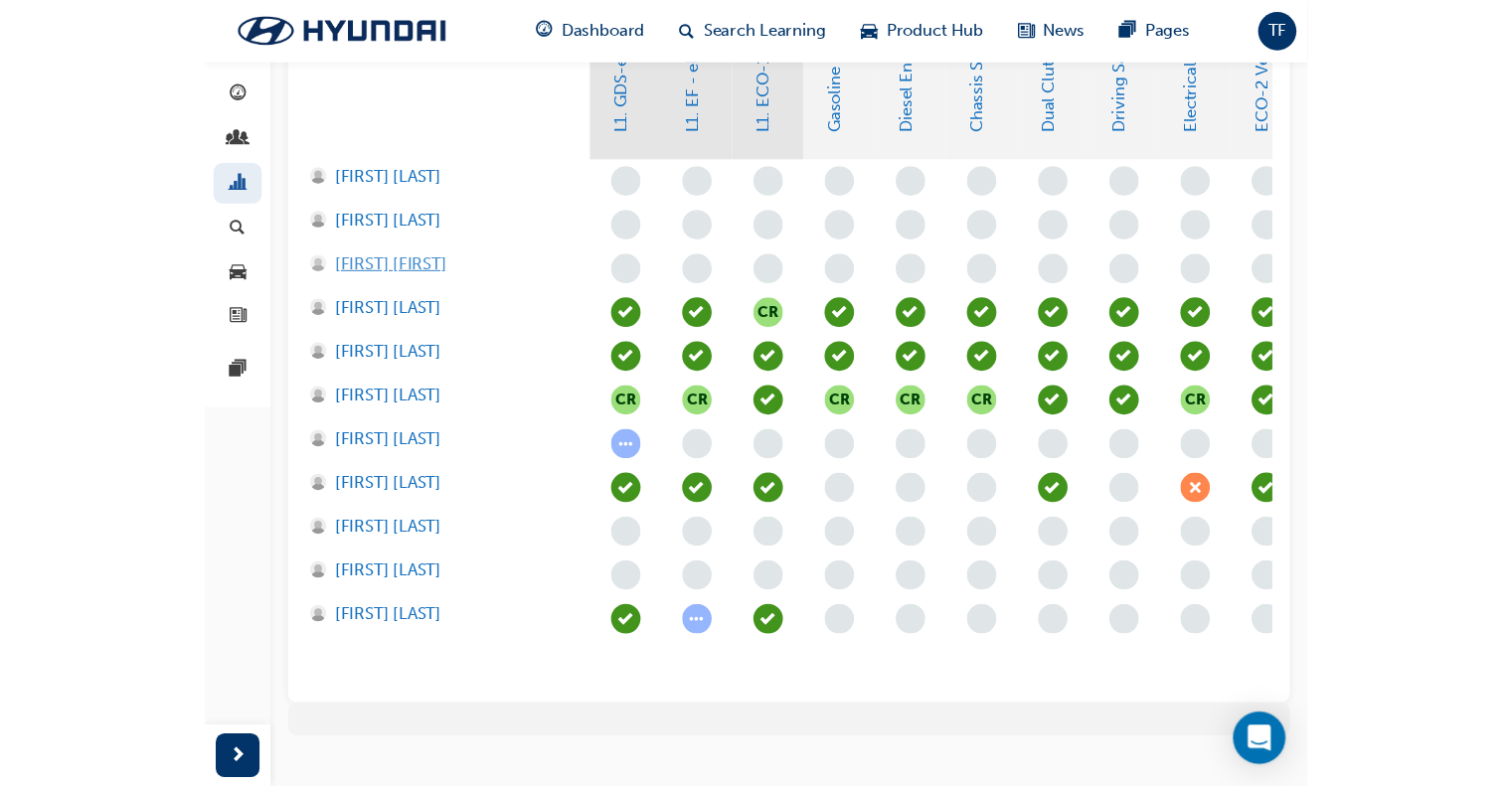 scroll, scrollTop: 621, scrollLeft: 0, axis: vertical 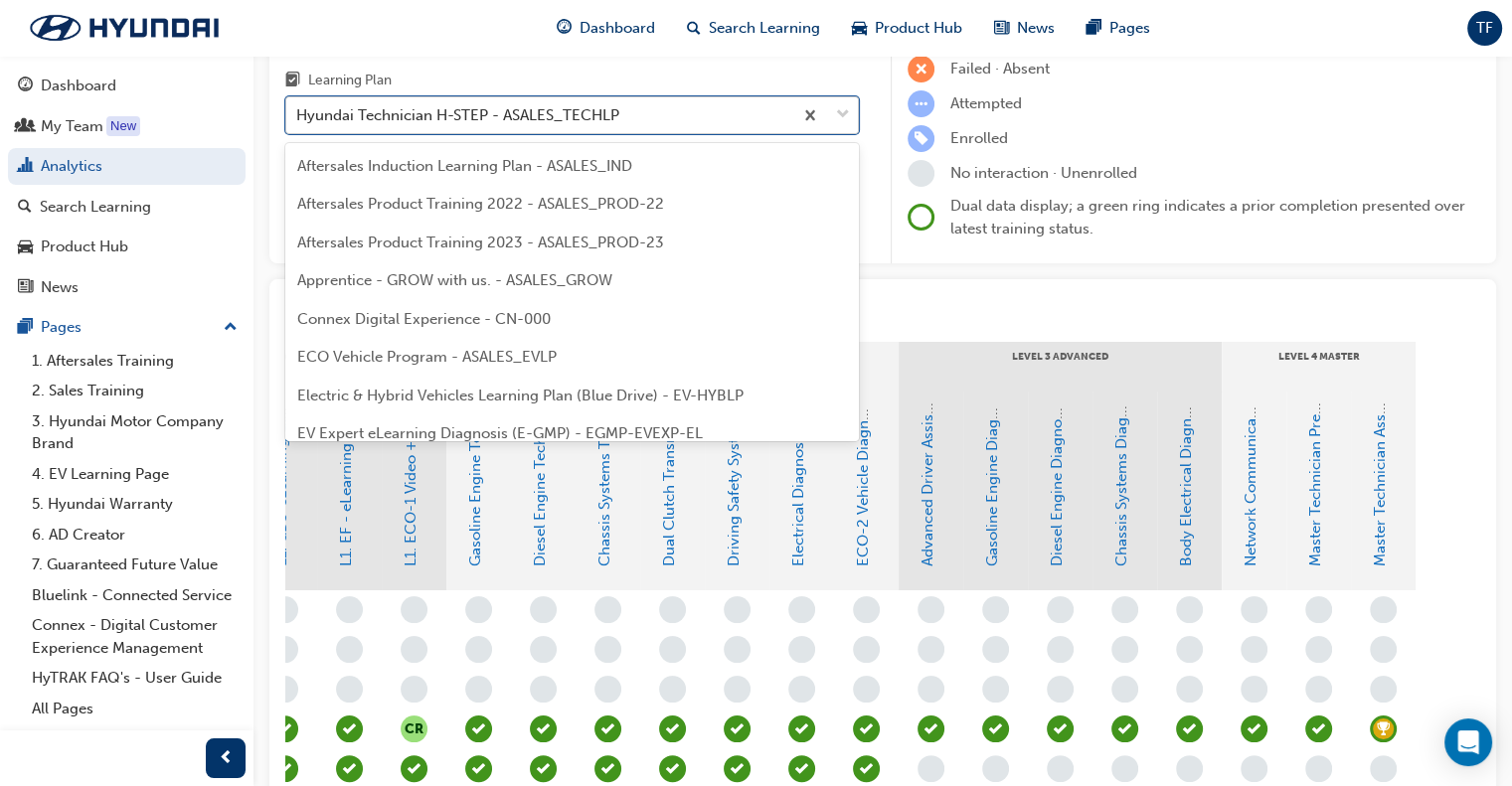 click at bounding box center [843, 115] 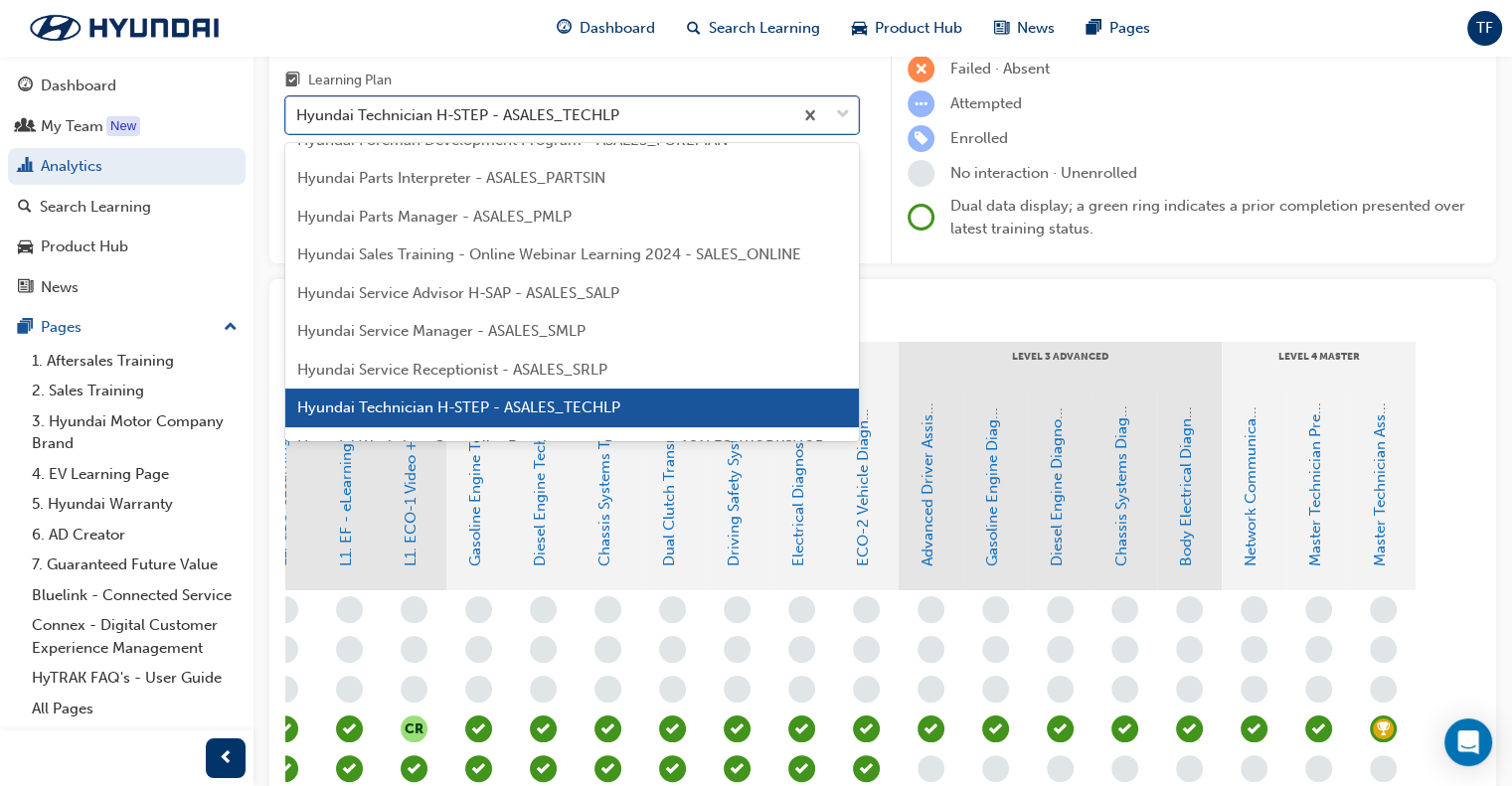 click at bounding box center (843, 115) 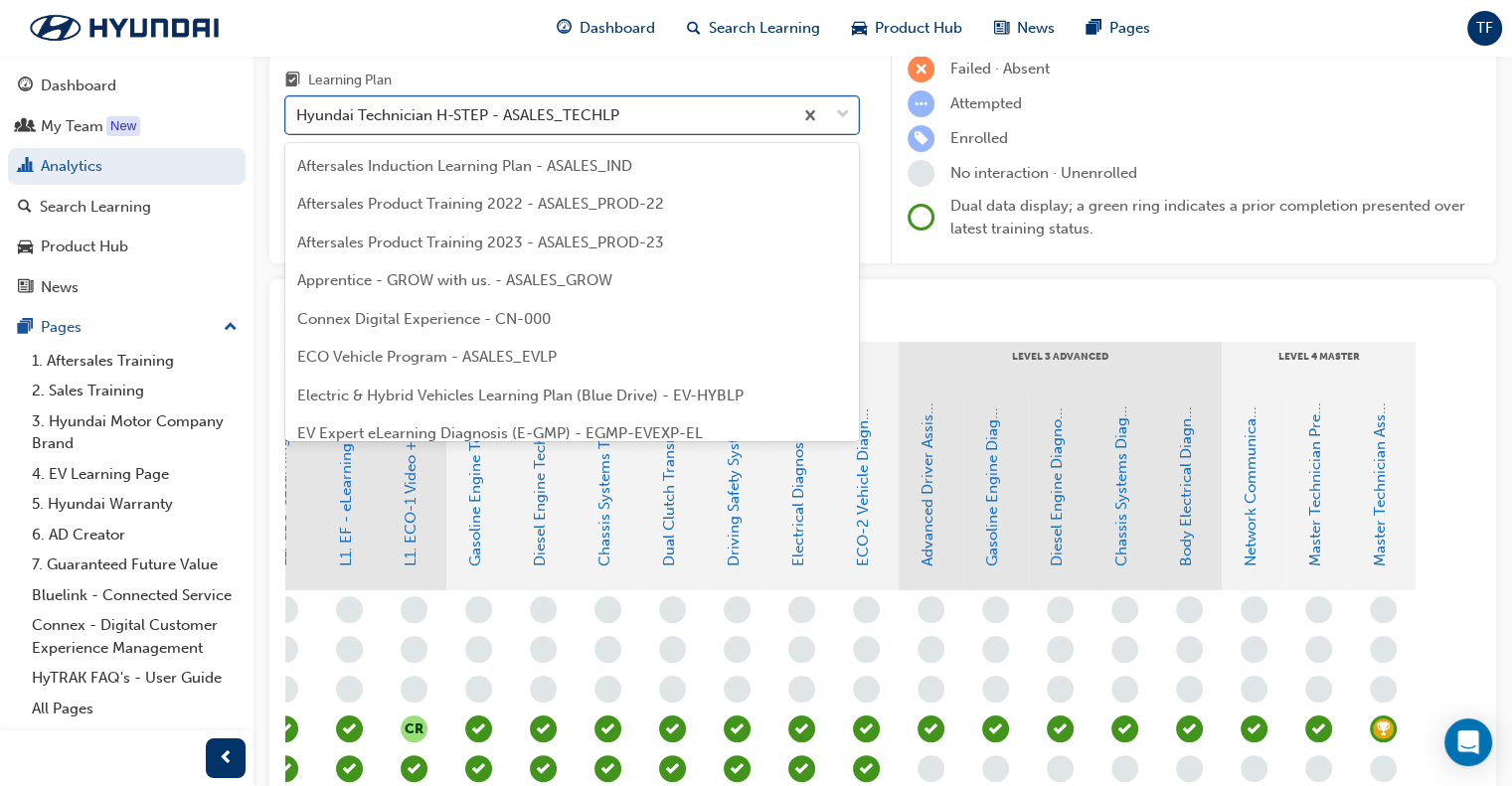 click at bounding box center [843, 115] 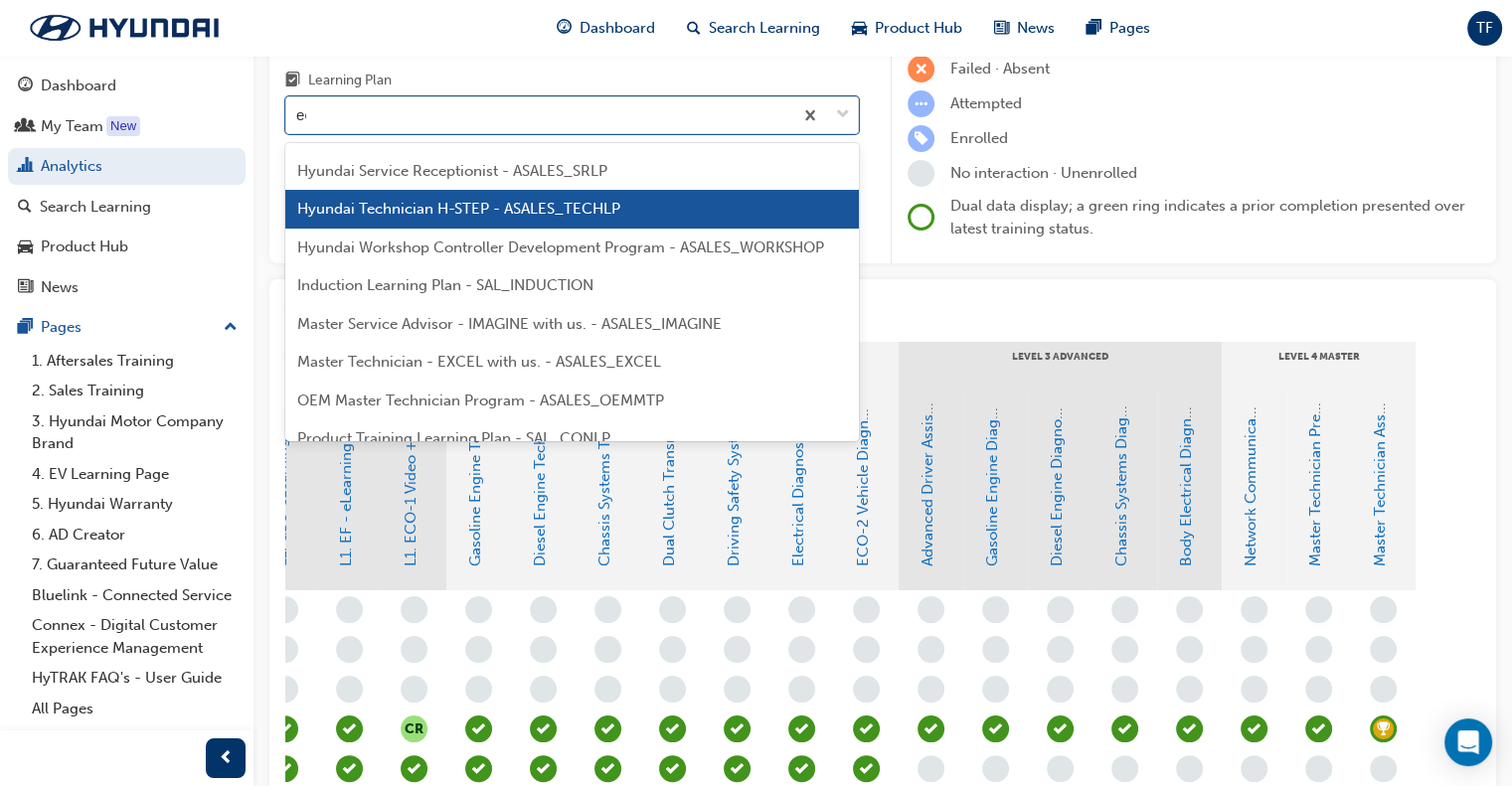 scroll, scrollTop: 0, scrollLeft: 0, axis: both 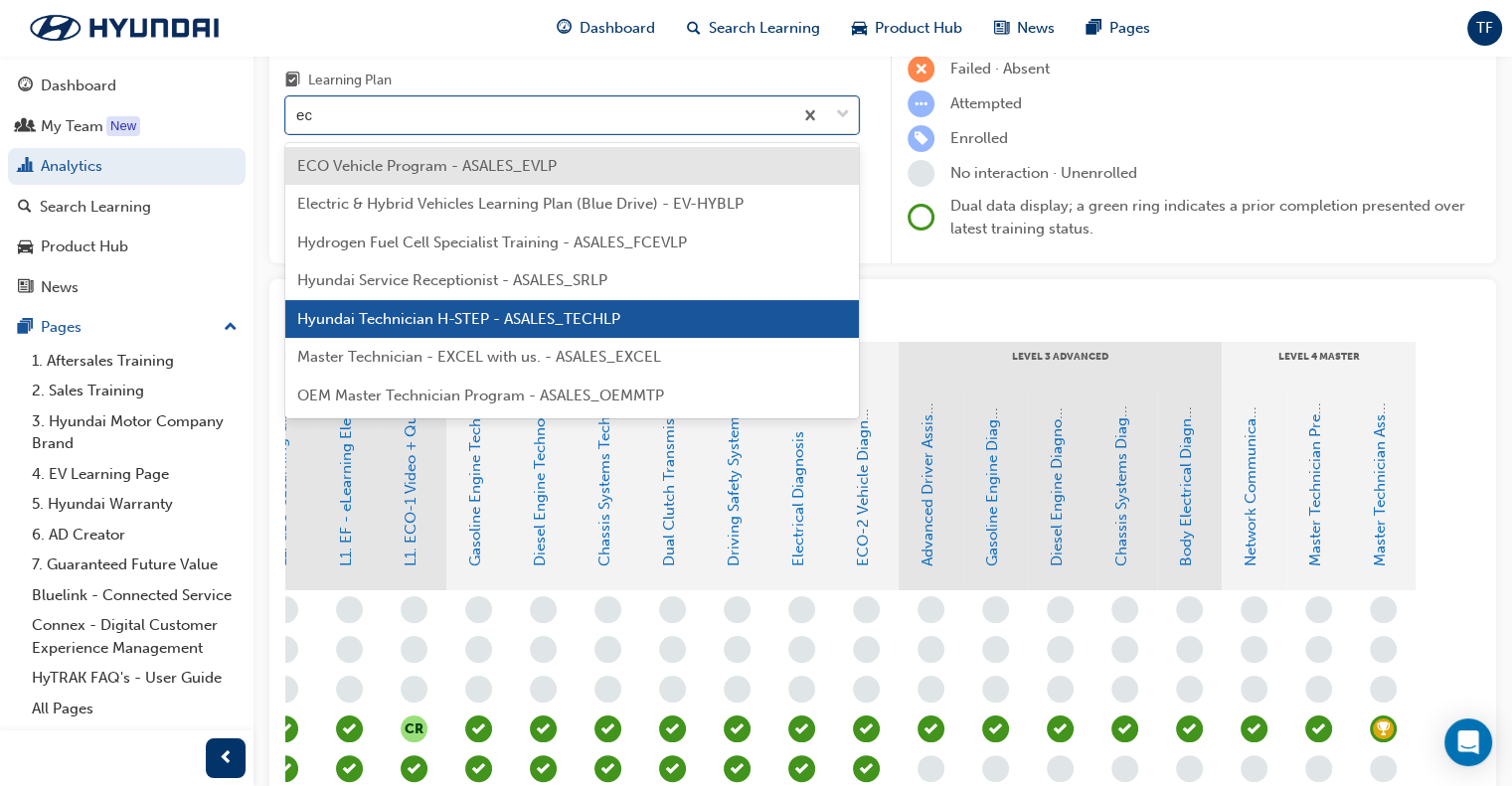type on "eco" 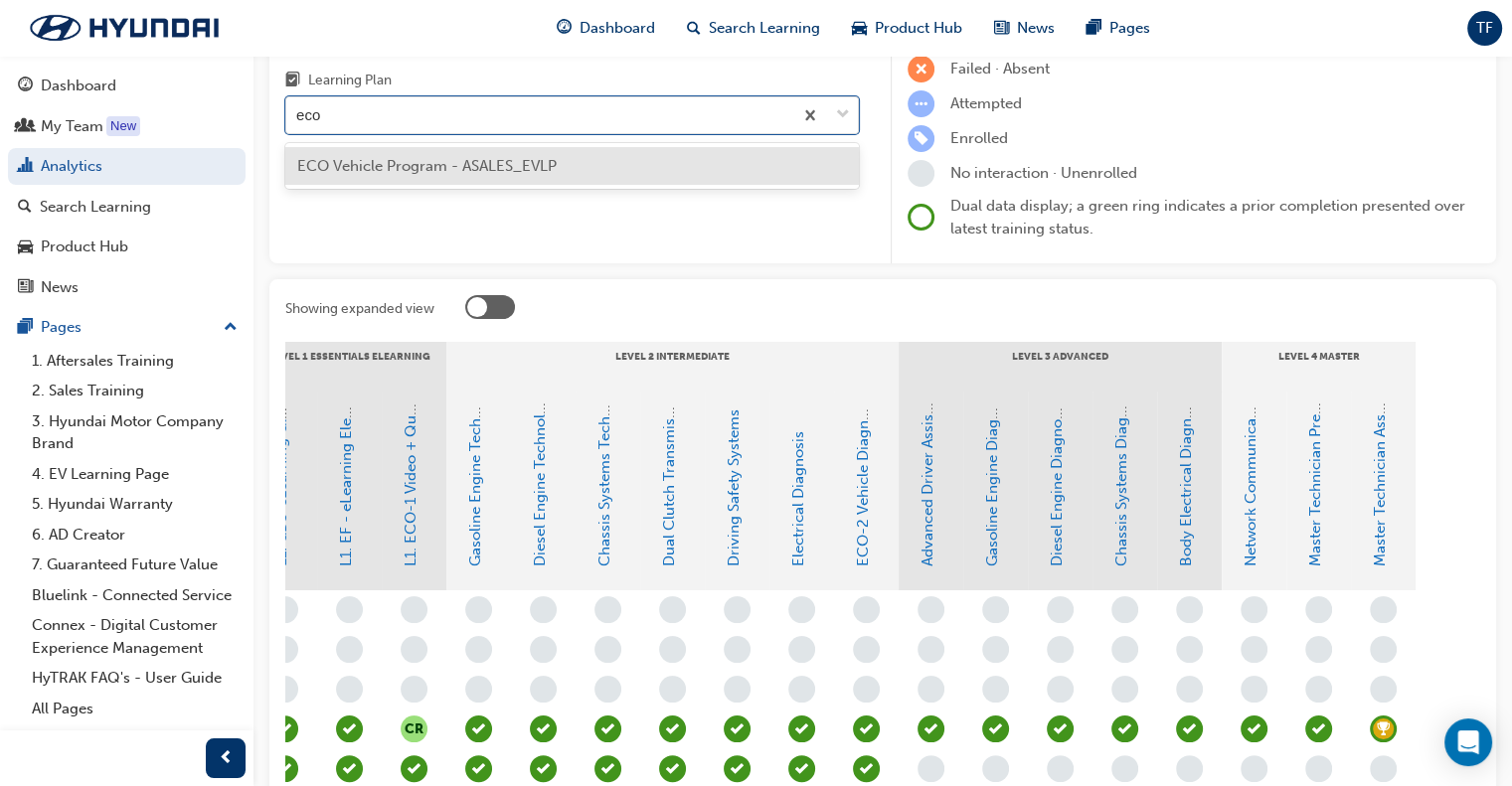 click on "ECO Vehicle Program - ASALES_EVLP" at bounding box center [426, 166] 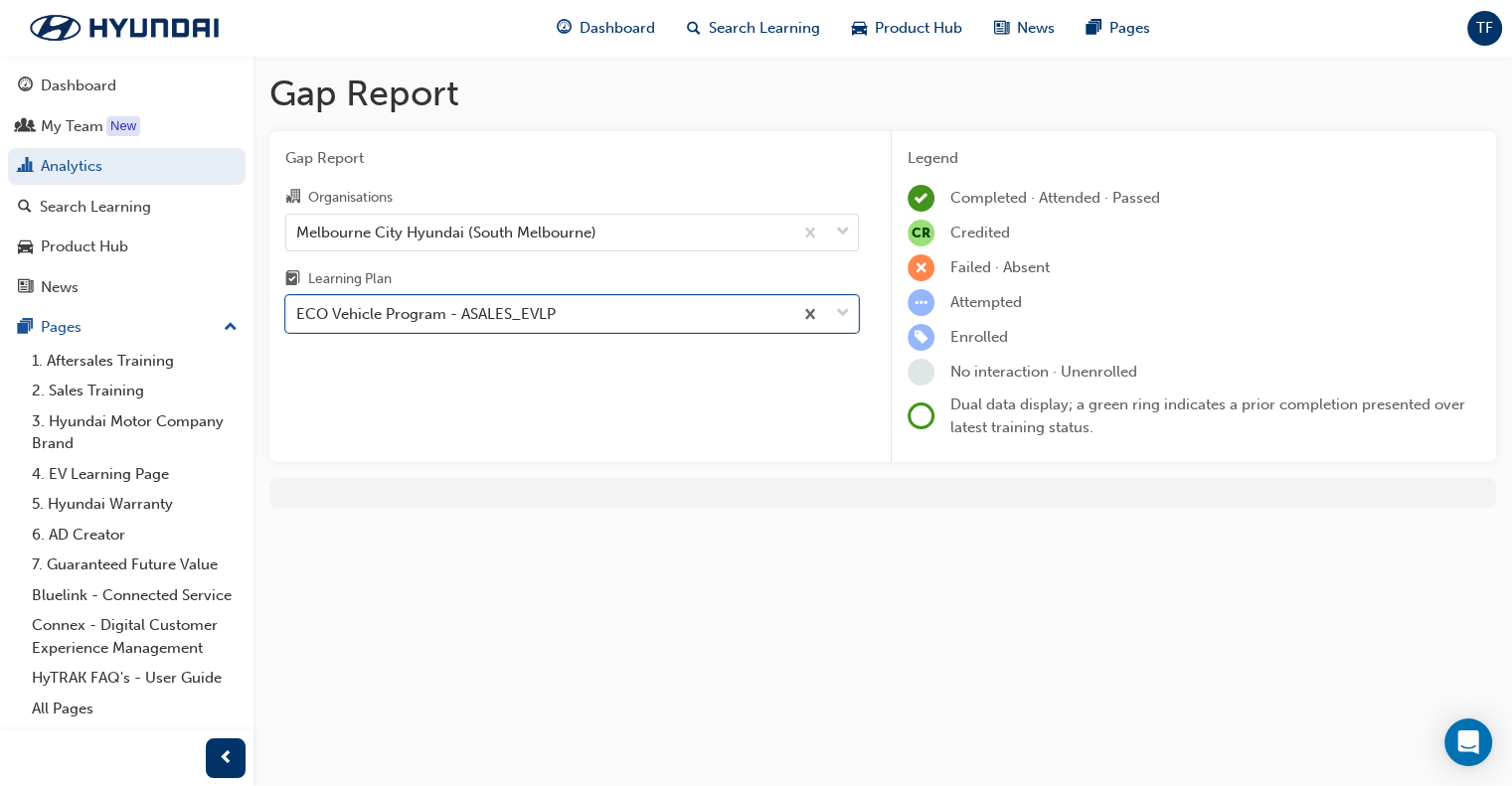 scroll, scrollTop: 0, scrollLeft: 0, axis: both 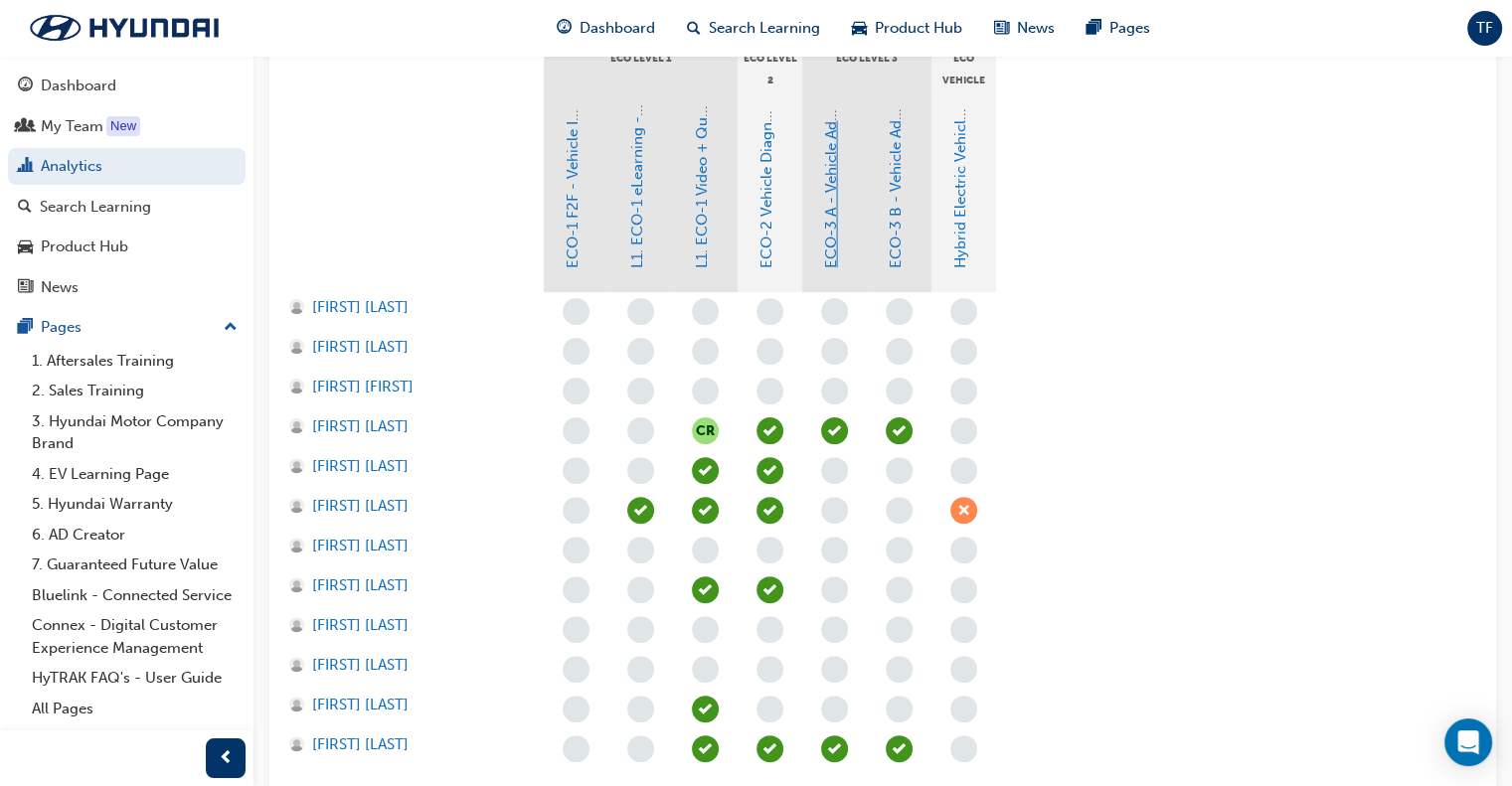 click on "ECO-3 A - Vehicle Advanced Diagnosis" at bounding box center [831, 134] 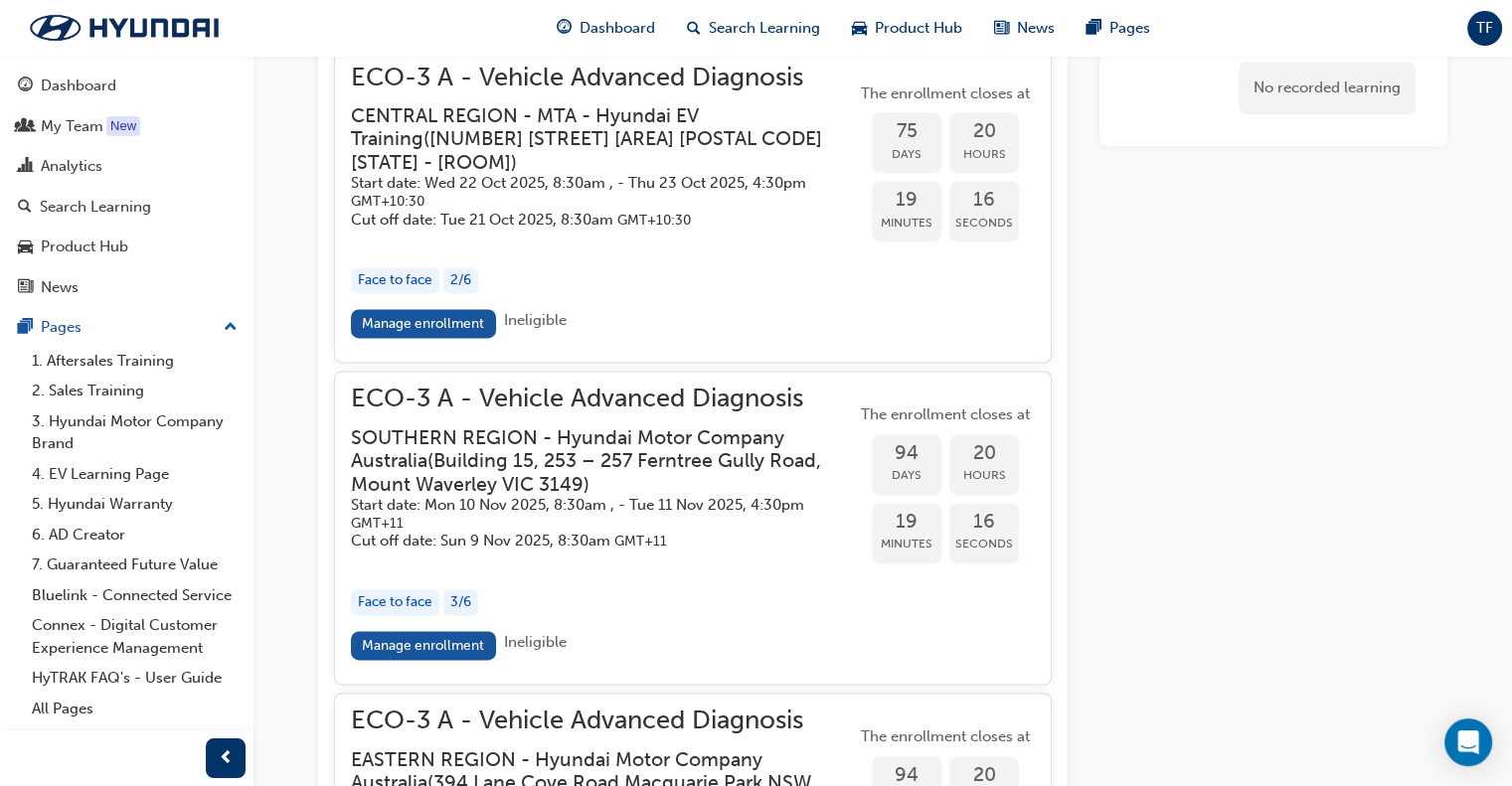 scroll, scrollTop: 2629, scrollLeft: 0, axis: vertical 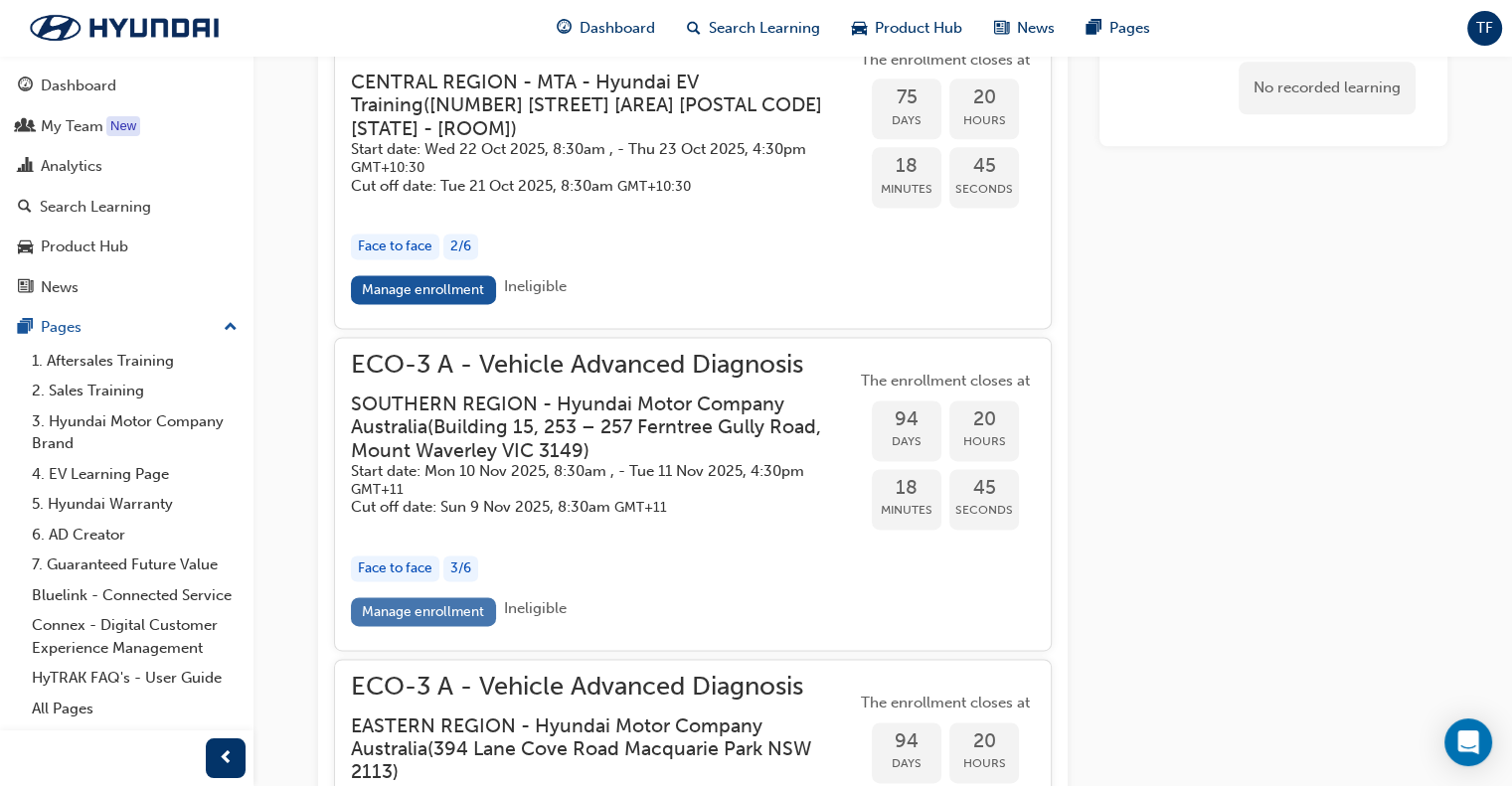 click on "Manage enrollment" at bounding box center (423, 611) 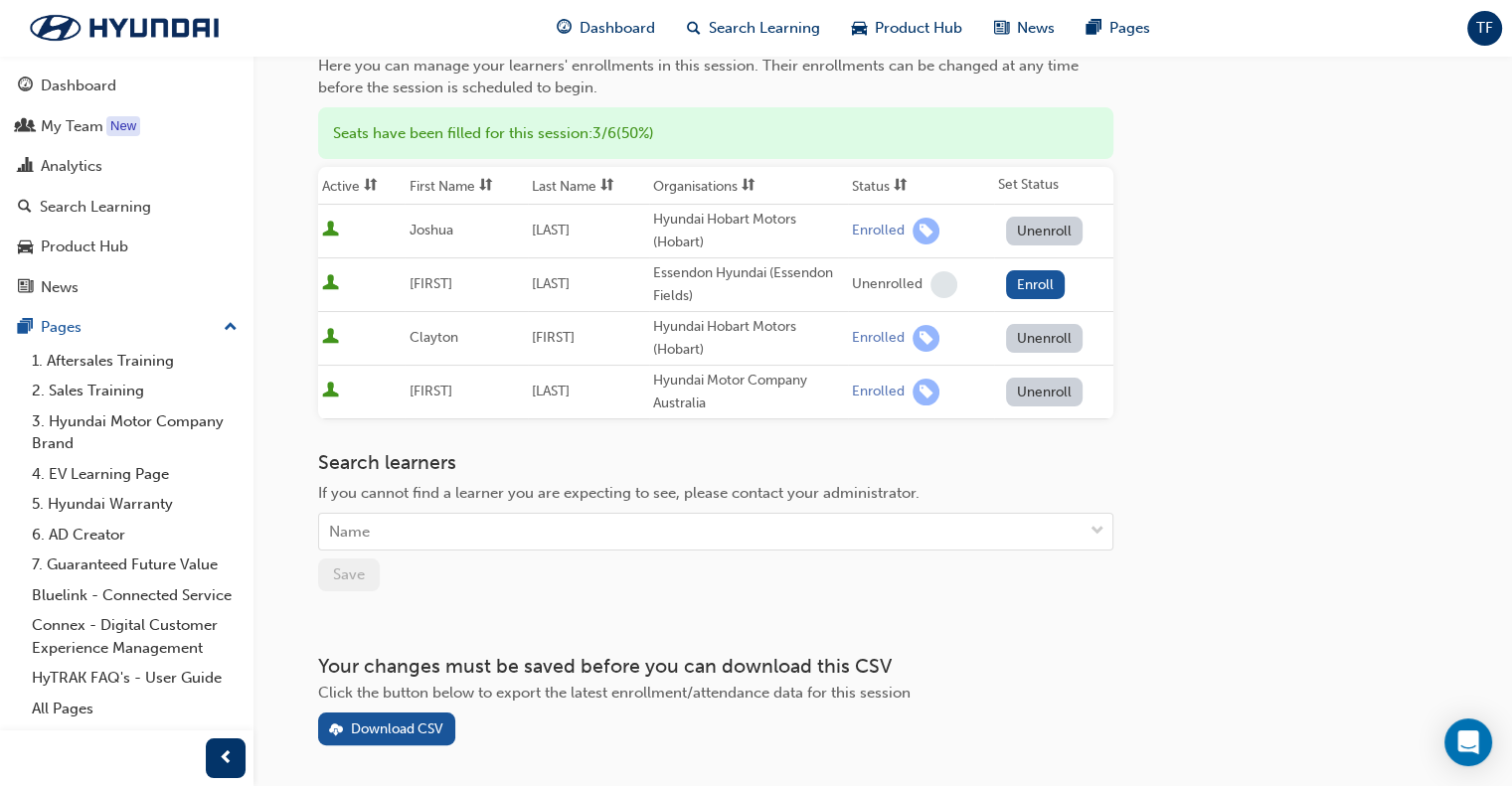 scroll, scrollTop: 281, scrollLeft: 0, axis: vertical 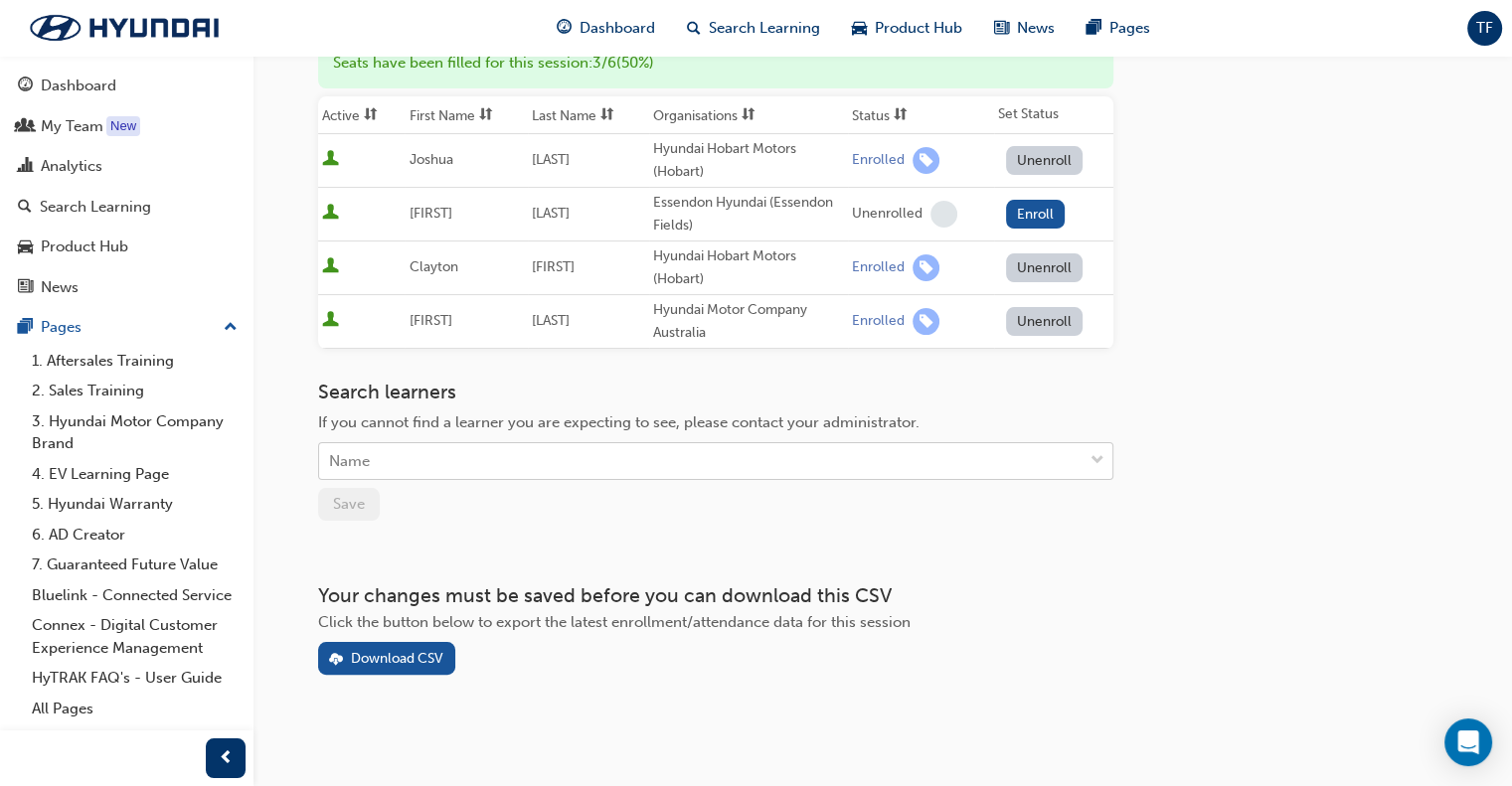 click on "Name" at bounding box center [701, 461] 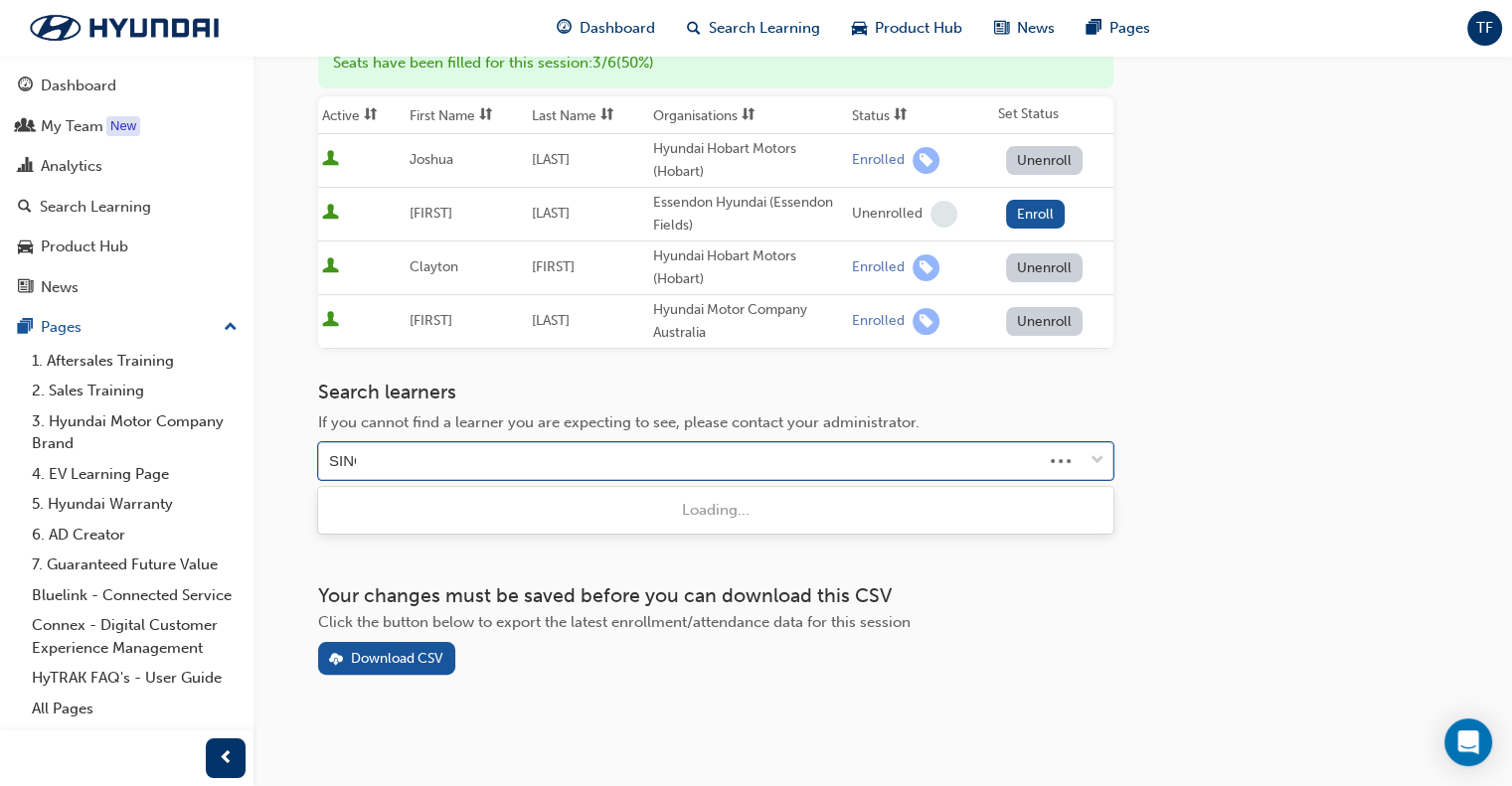 type on "[LAST]" 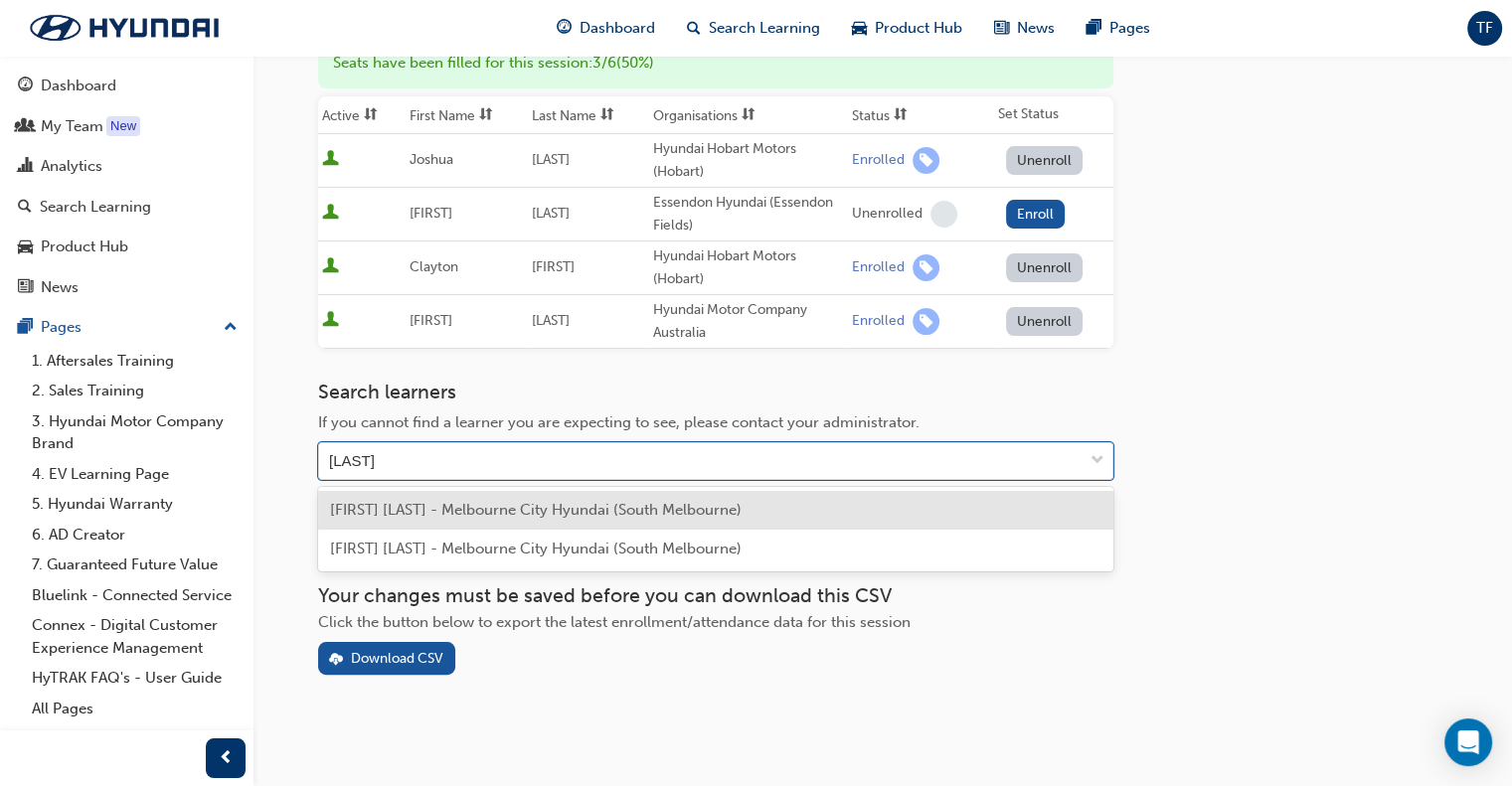 click on "[FIRST] [LAST] - Melbourne City Hyundai (South Melbourne)" at bounding box center [536, 510] 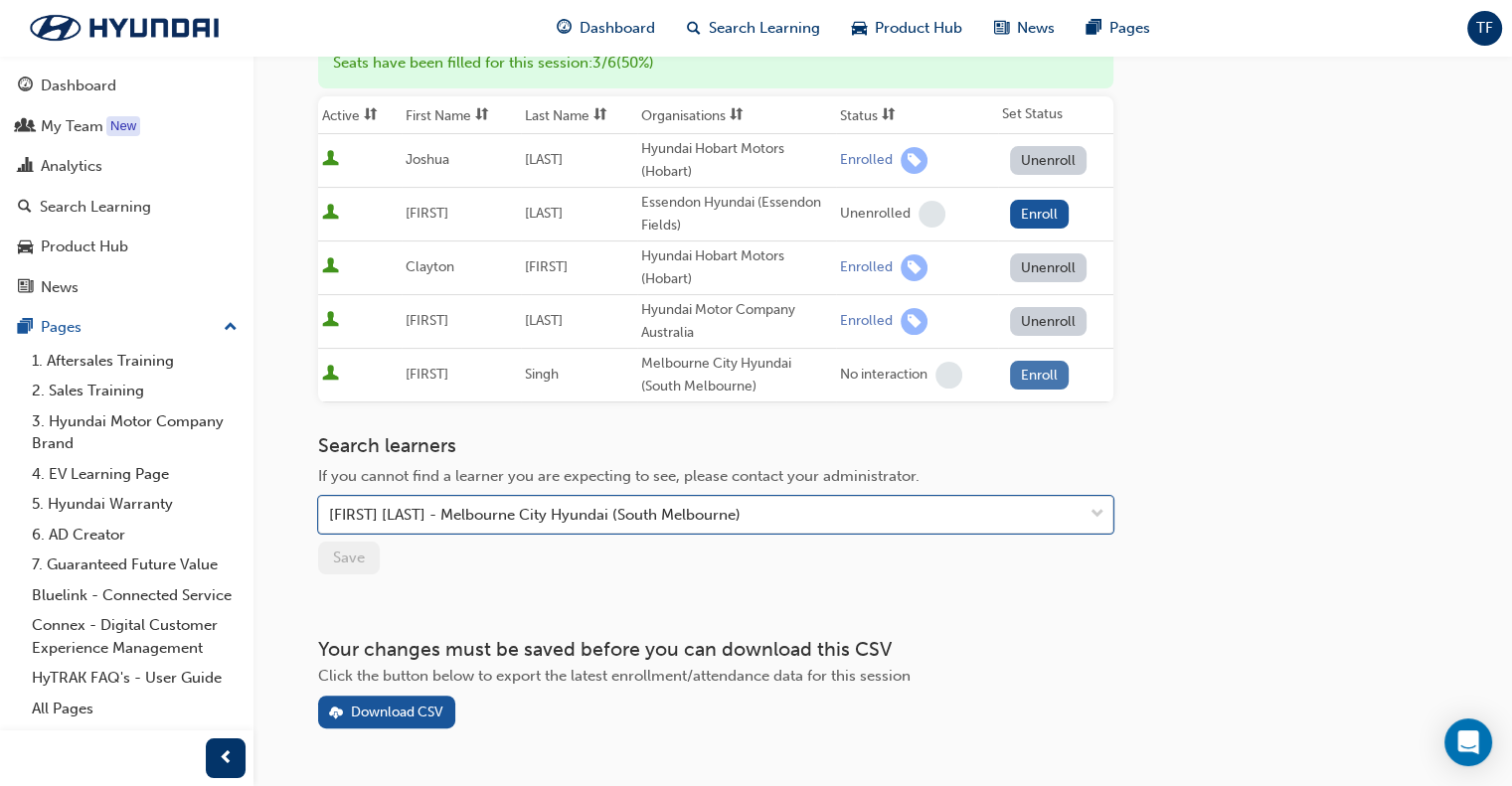 click on "Enroll" at bounding box center (1040, 375) 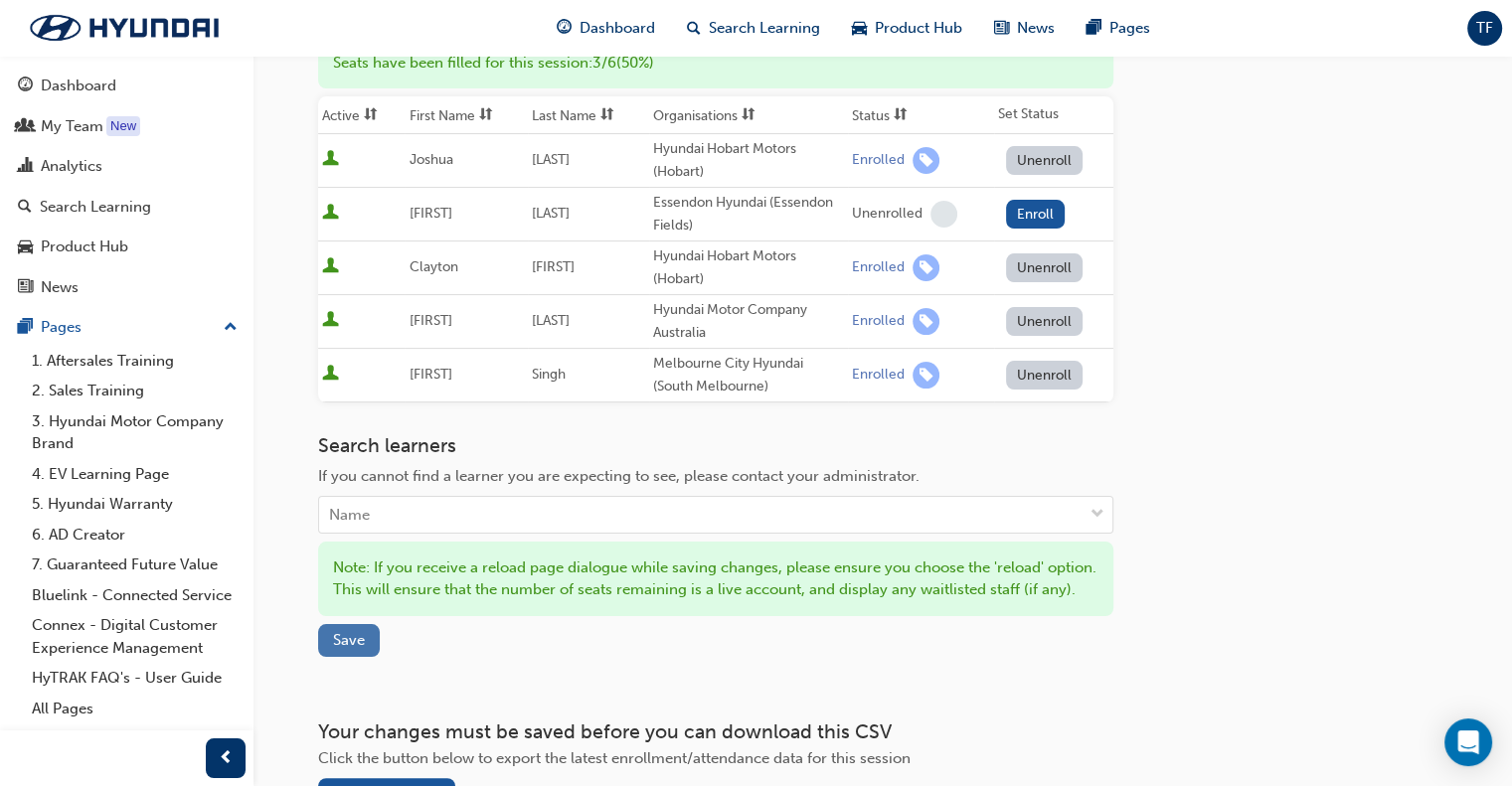 click on "Save" at bounding box center (349, 640) 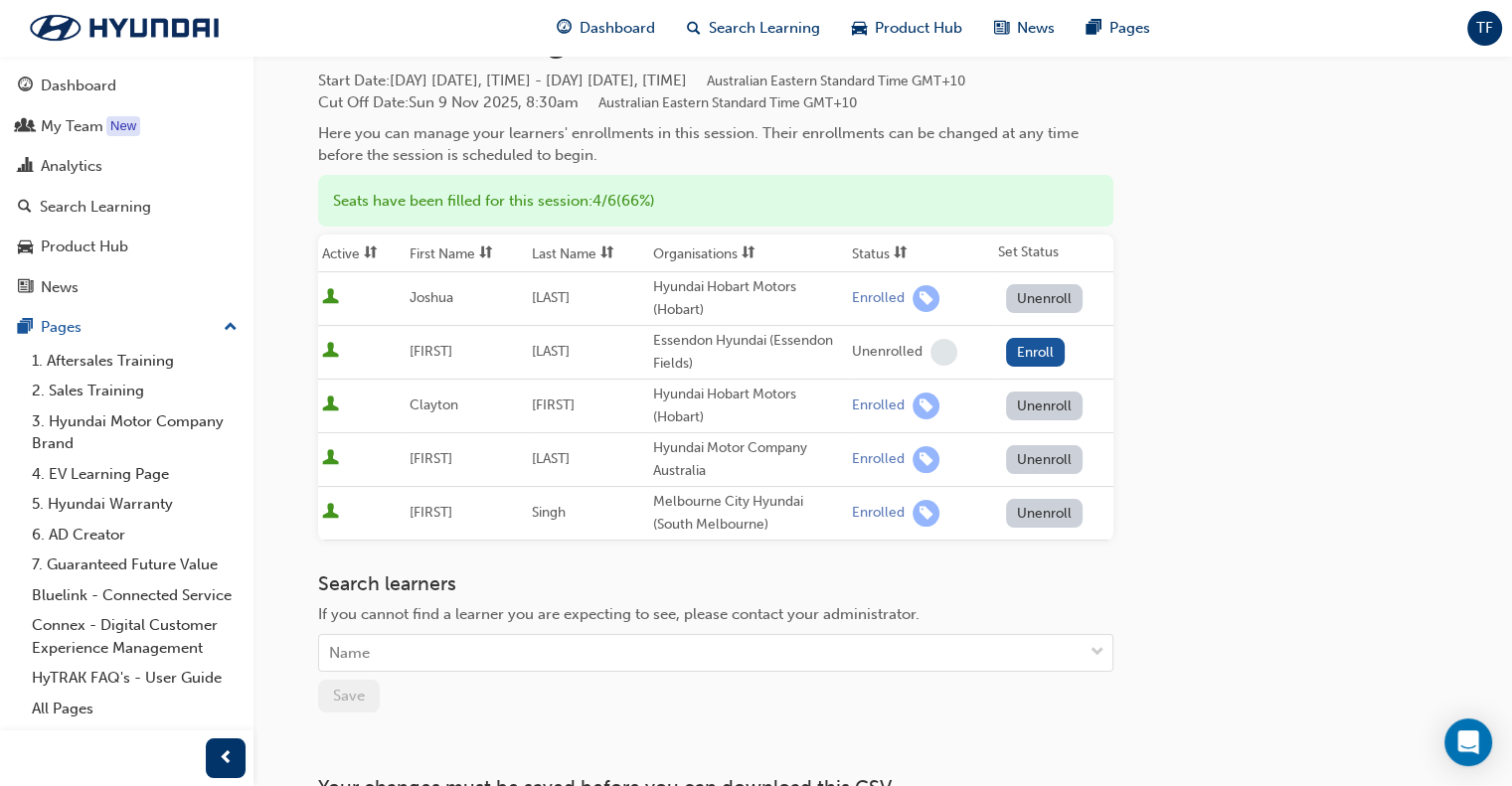 scroll, scrollTop: 0, scrollLeft: 0, axis: both 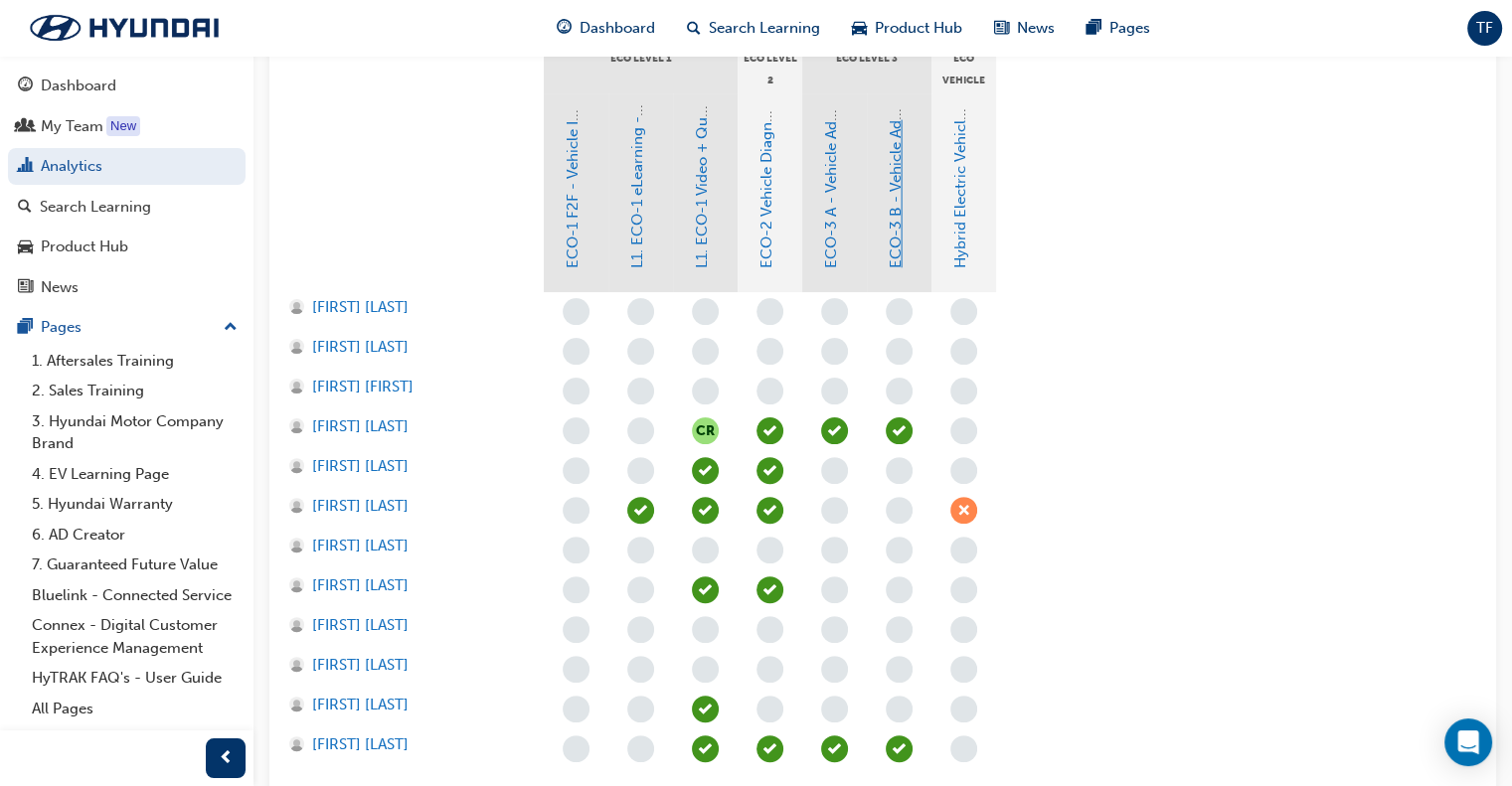 click on "ECO-3 B - Vehicle Advanced Diagnosis" at bounding box center [896, 133] 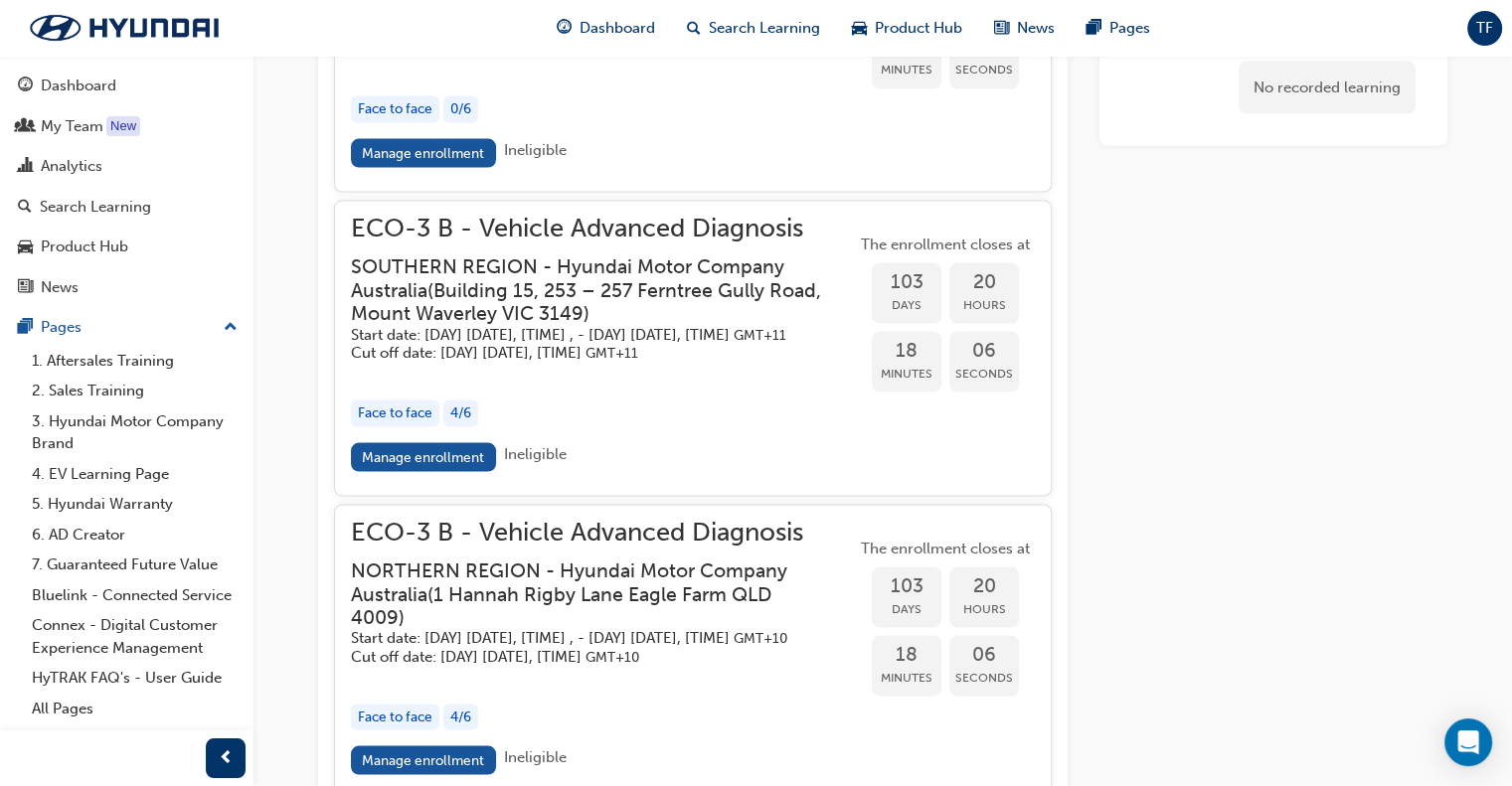 scroll, scrollTop: 3927, scrollLeft: 0, axis: vertical 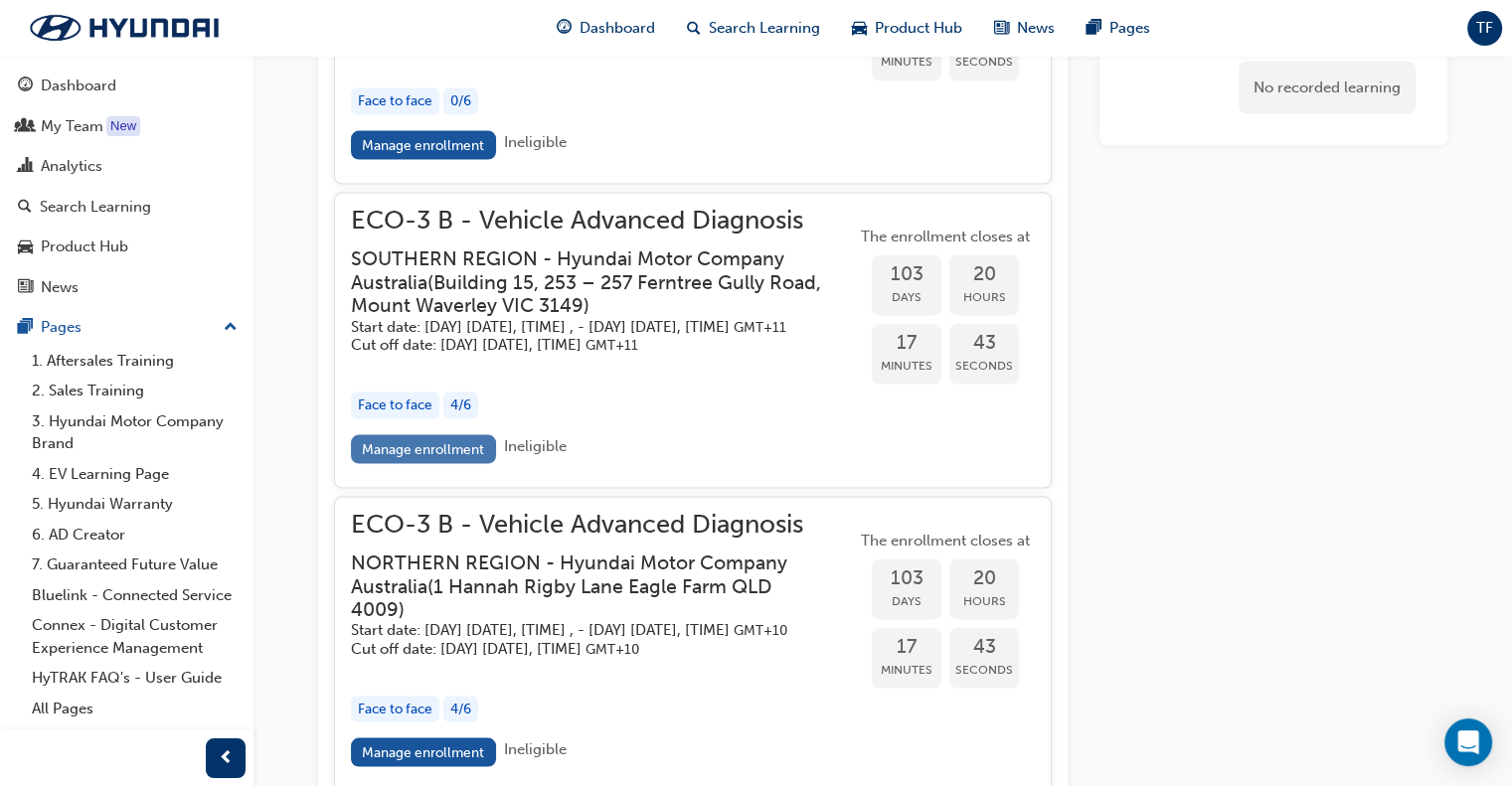 click on "Manage enrollment" at bounding box center (423, 449) 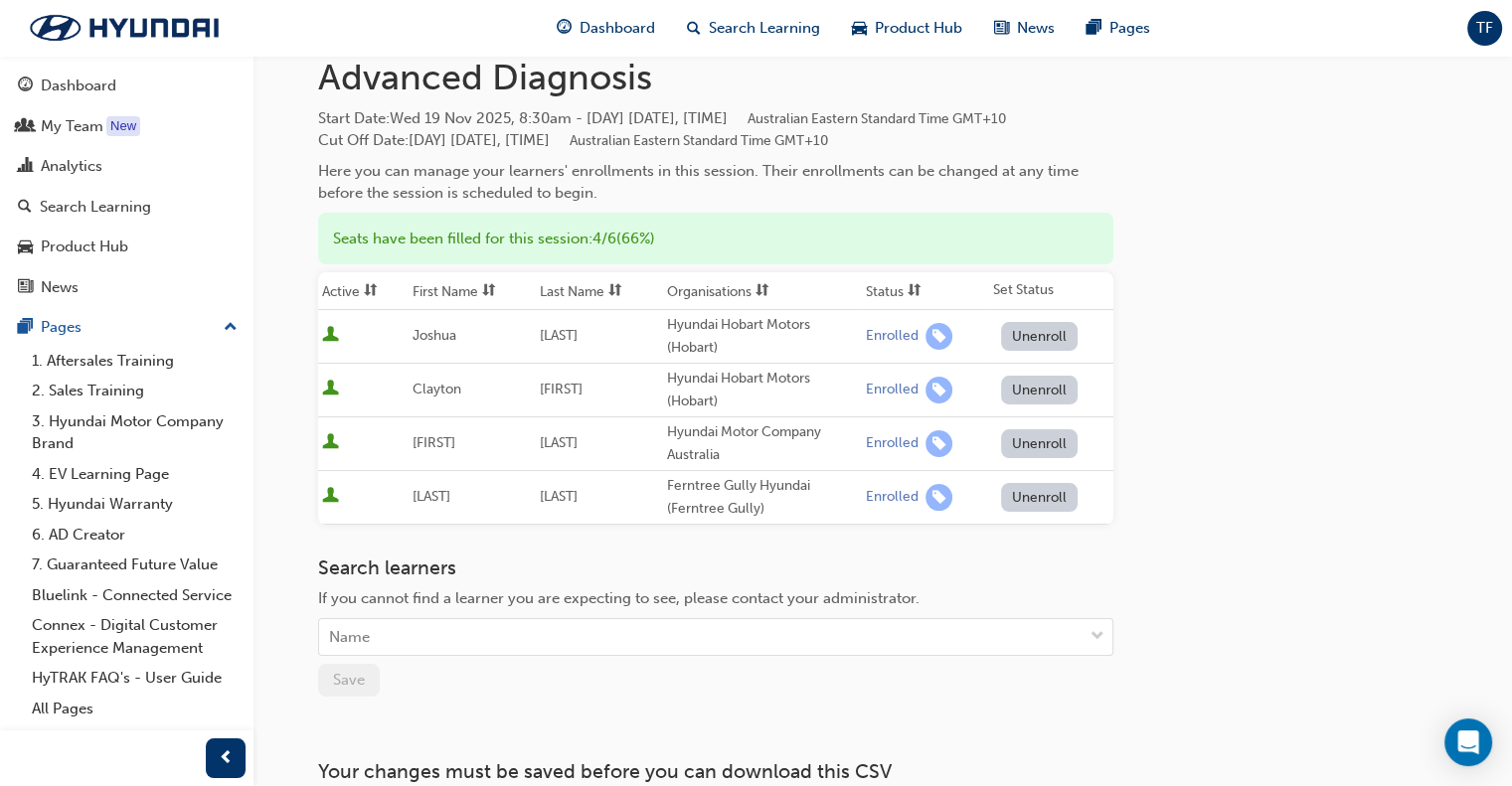scroll, scrollTop: 281, scrollLeft: 0, axis: vertical 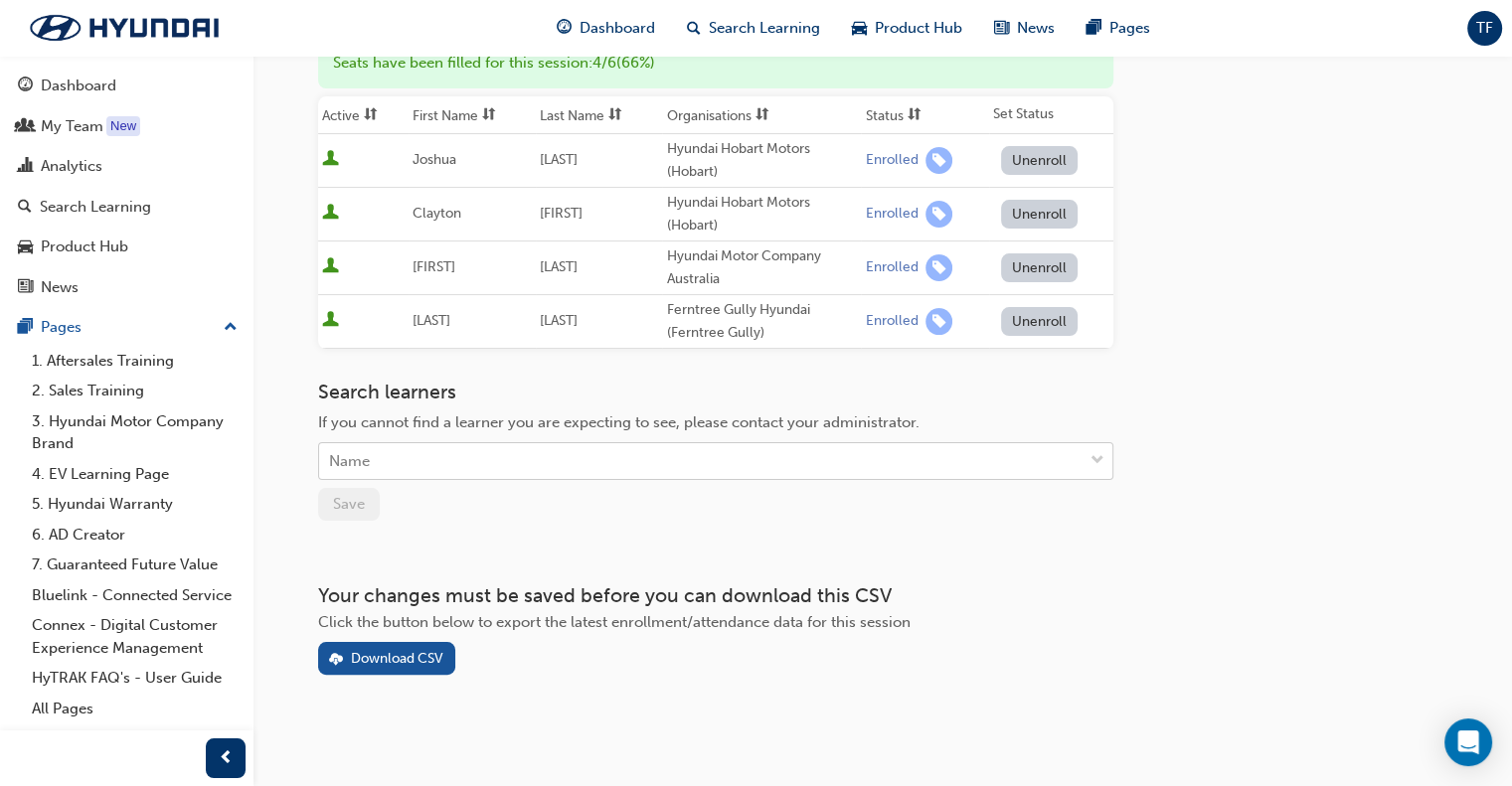 click on "Name" at bounding box center (701, 461) 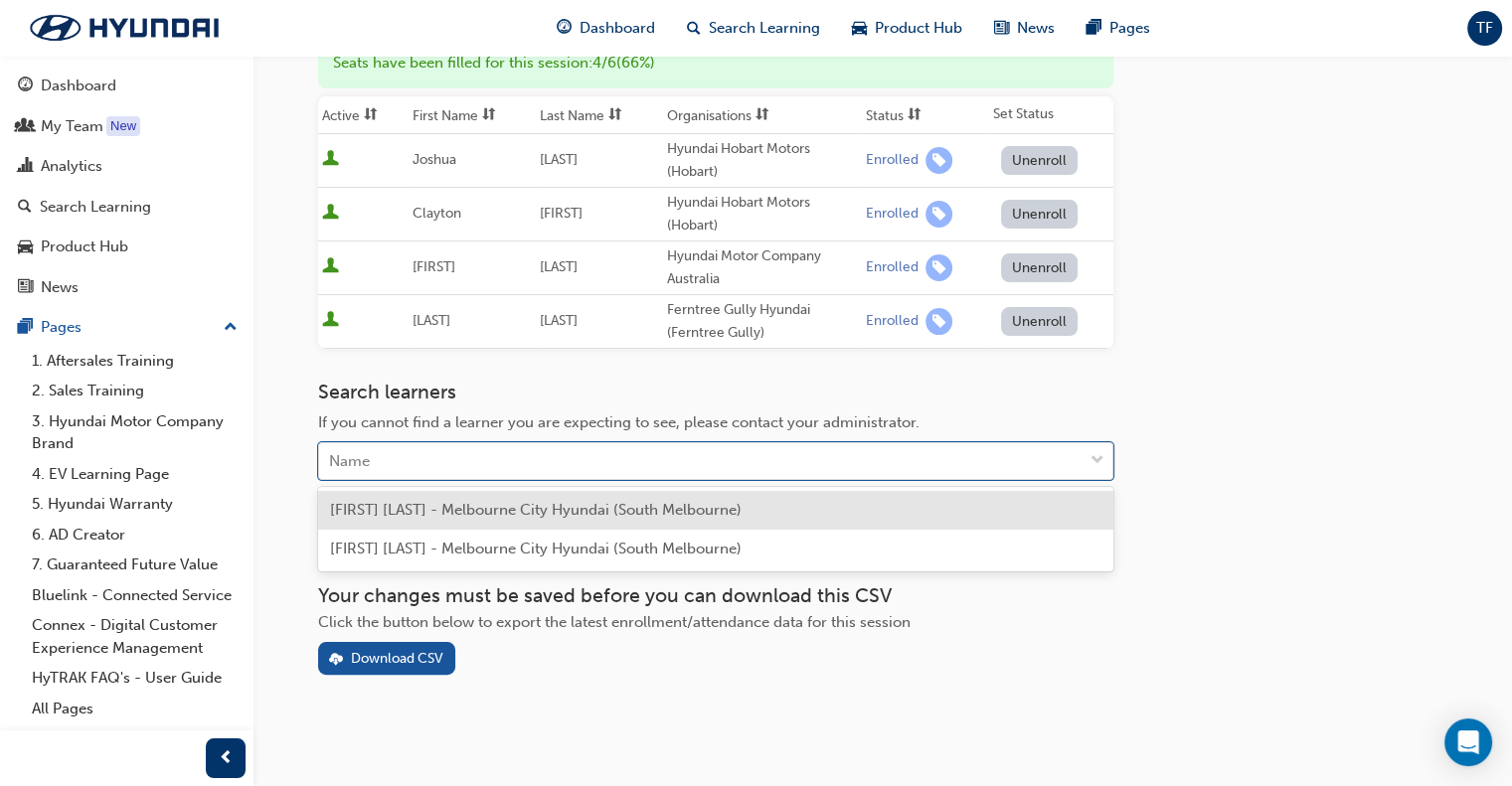click on "[FIRST] [LAST] - Melbourne City Hyundai (South Melbourne)" at bounding box center (536, 510) 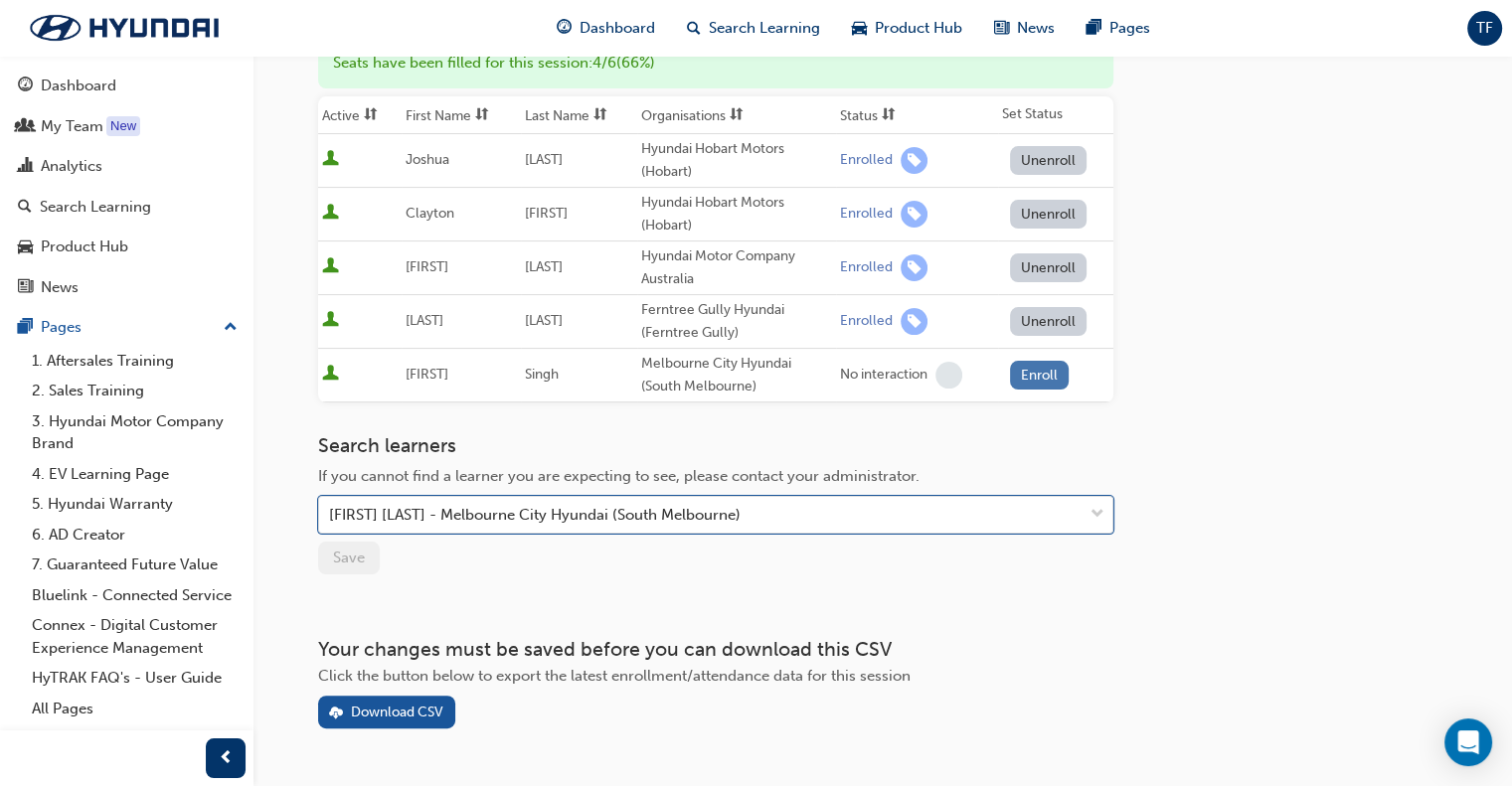 click on "Enroll" at bounding box center [1040, 375] 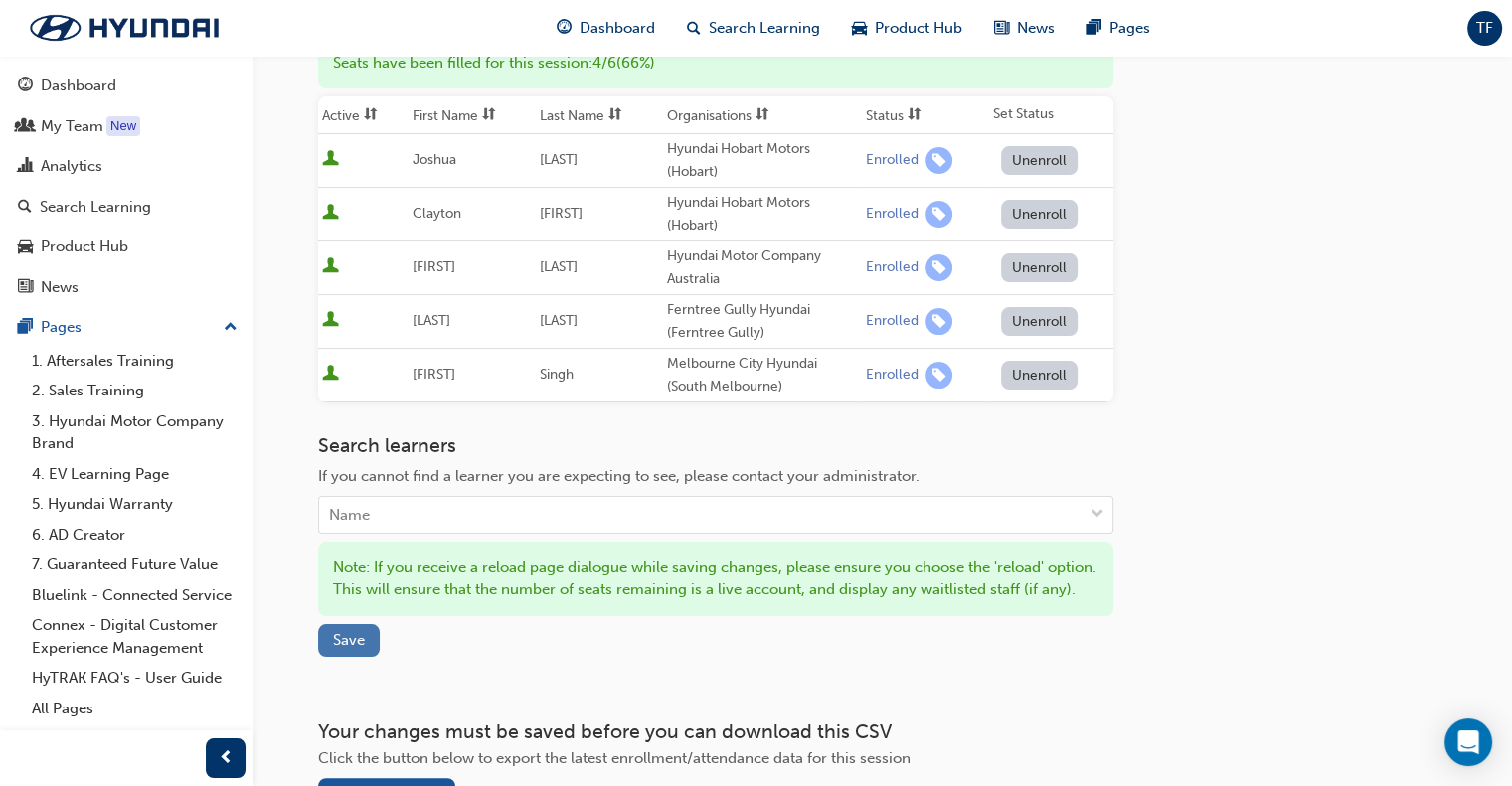 click on "Save" at bounding box center (349, 640) 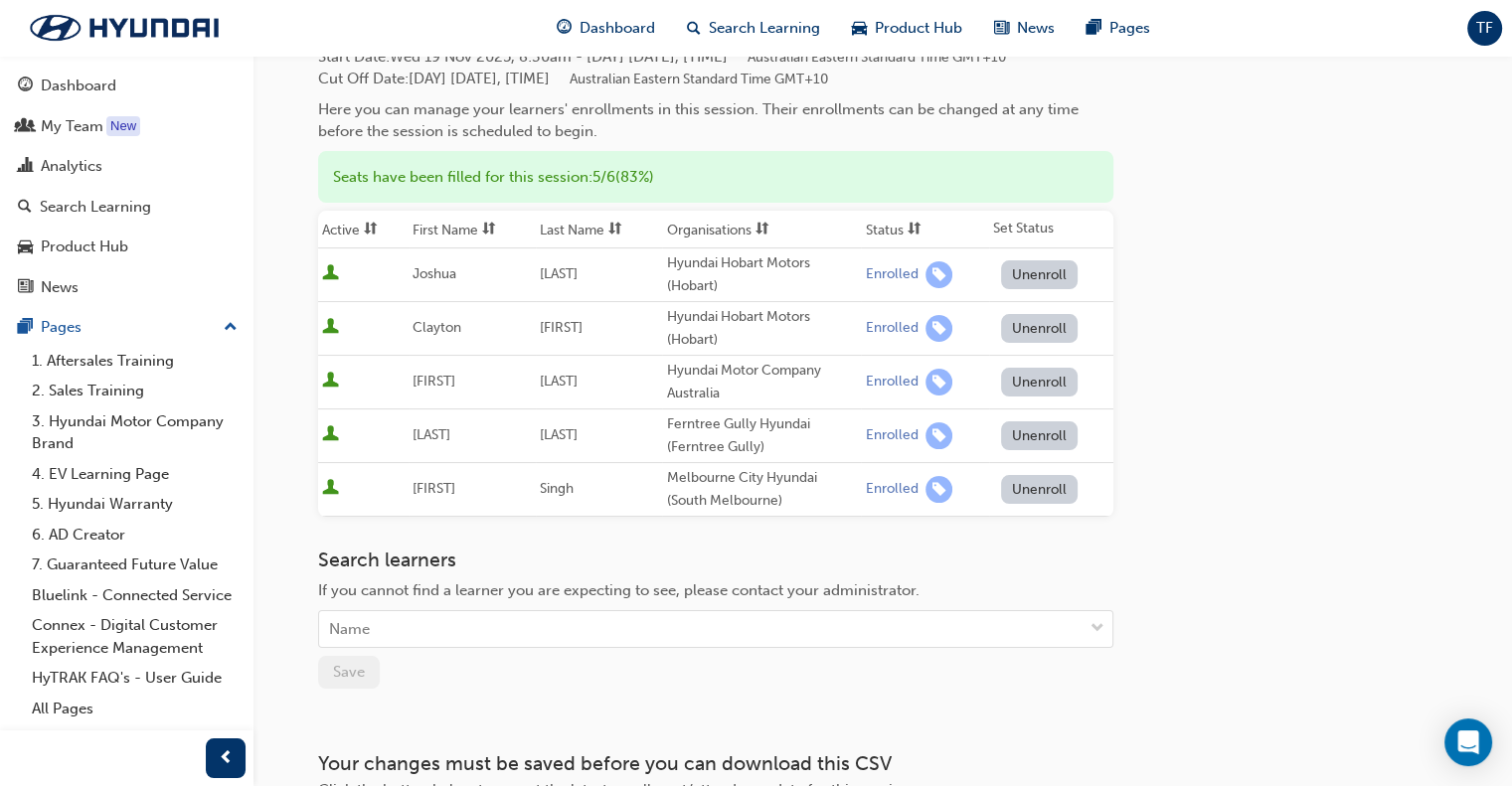 scroll, scrollTop: 0, scrollLeft: 0, axis: both 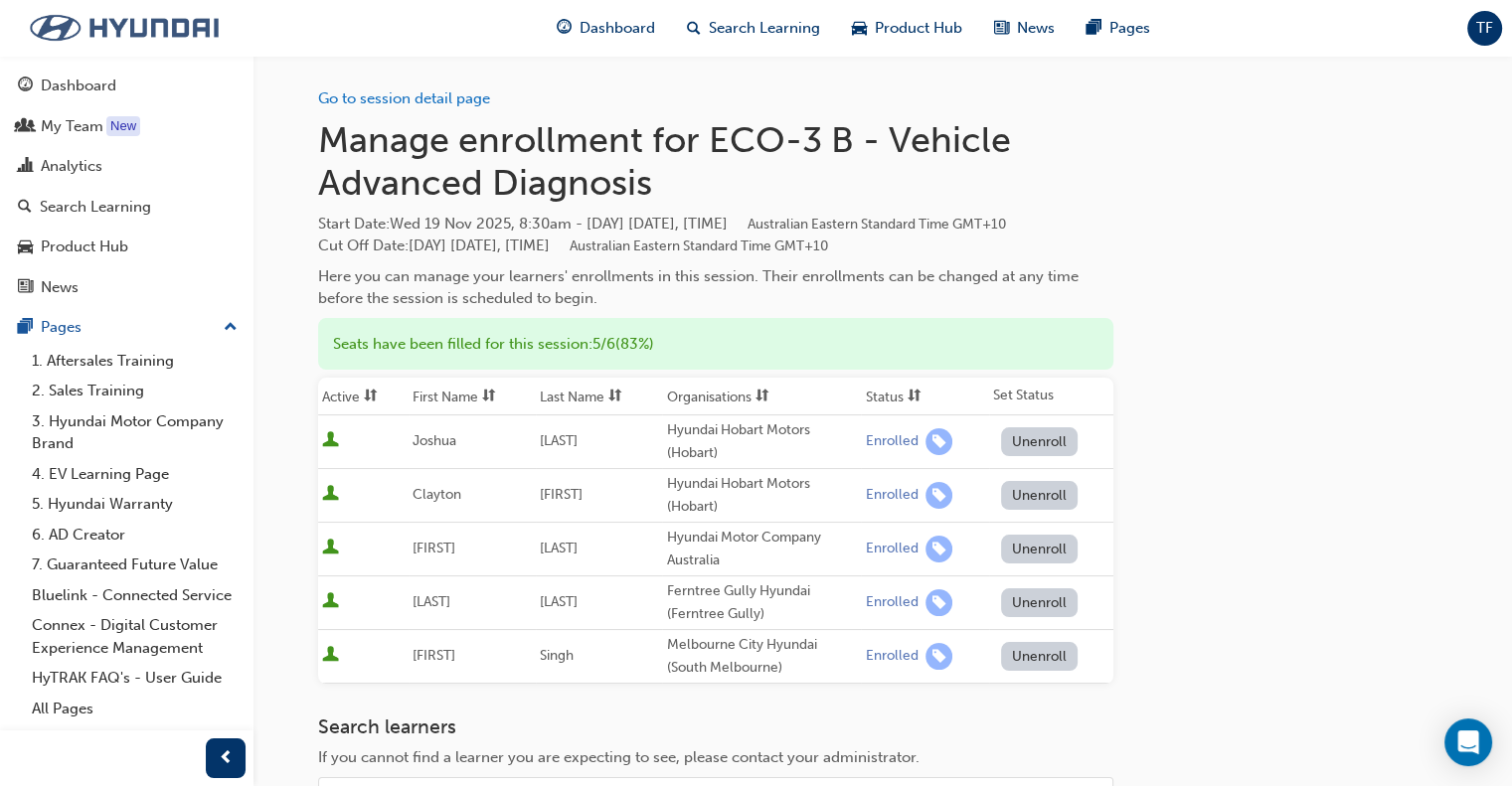 click at bounding box center (124, 28) 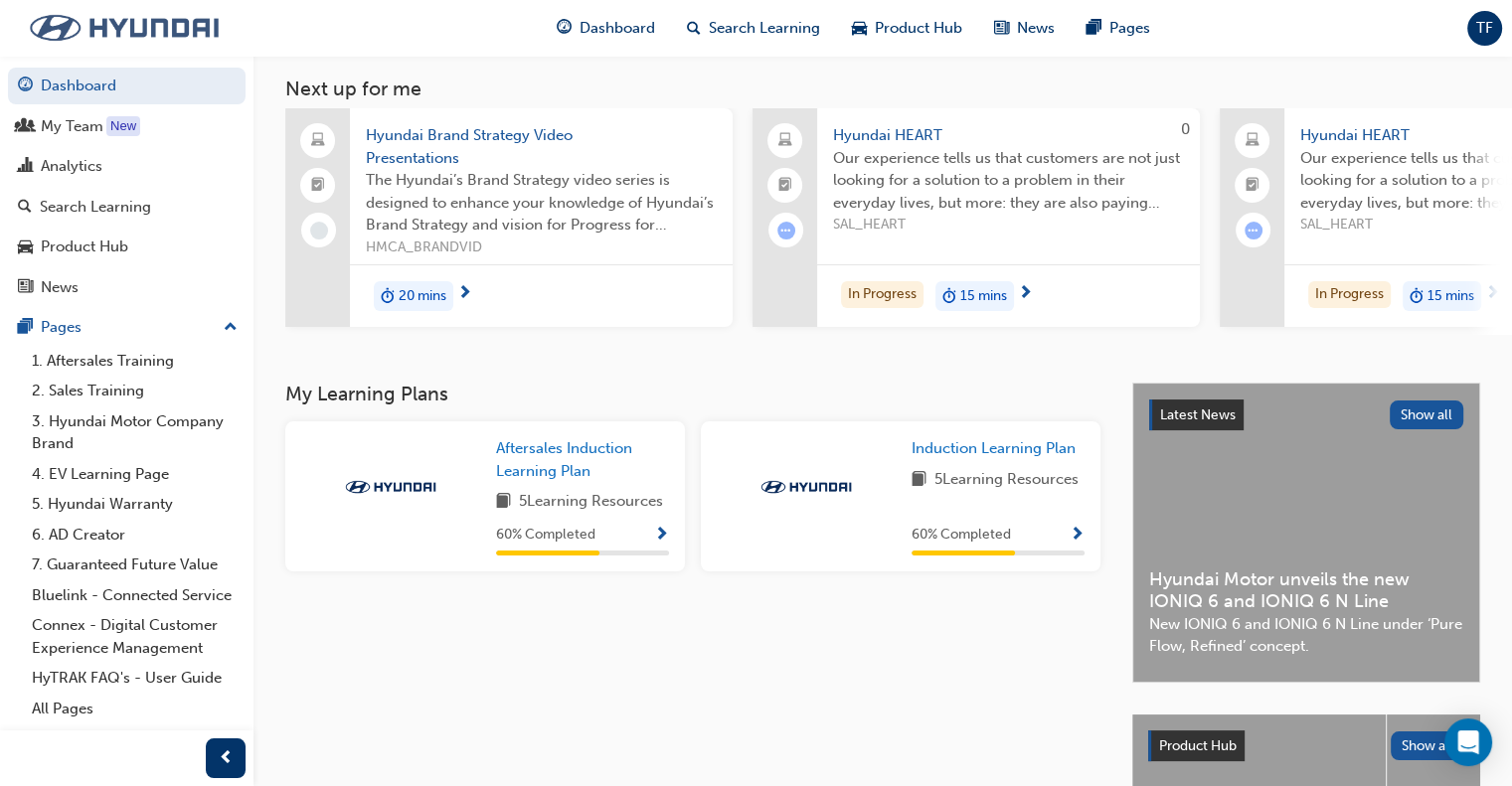 scroll, scrollTop: 0, scrollLeft: 0, axis: both 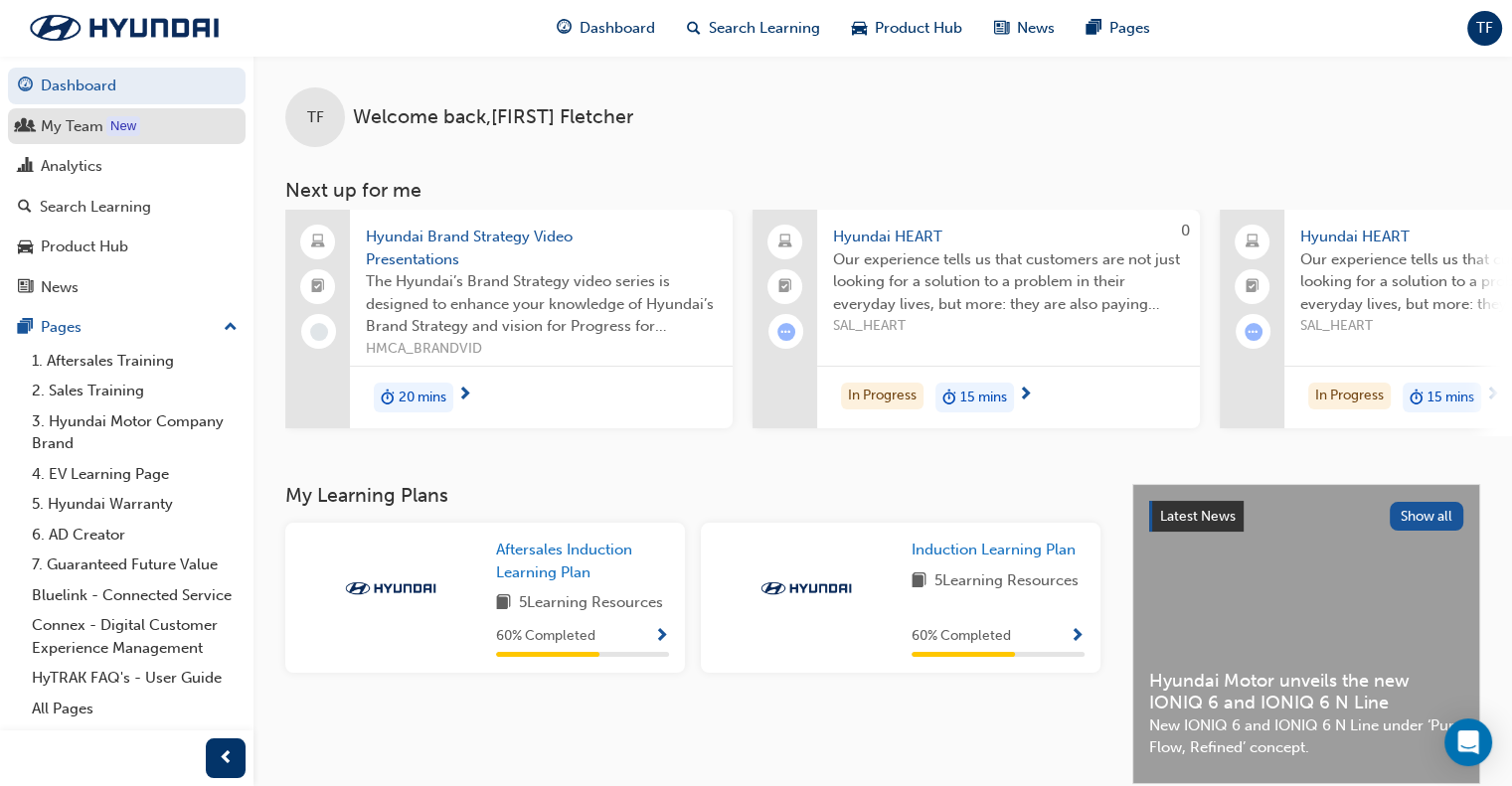 click on "My Team" at bounding box center [72, 126] 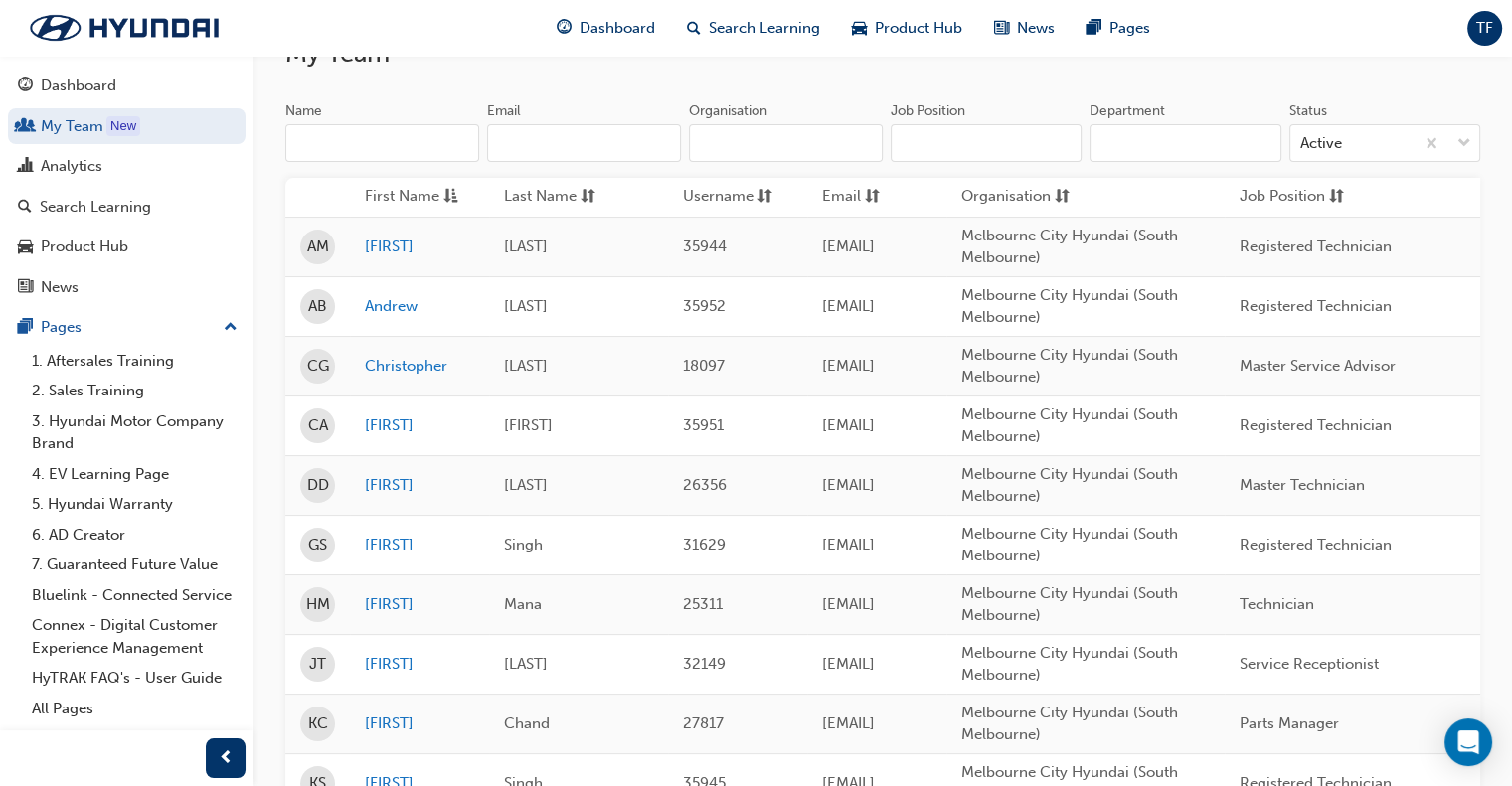 scroll, scrollTop: 0, scrollLeft: 0, axis: both 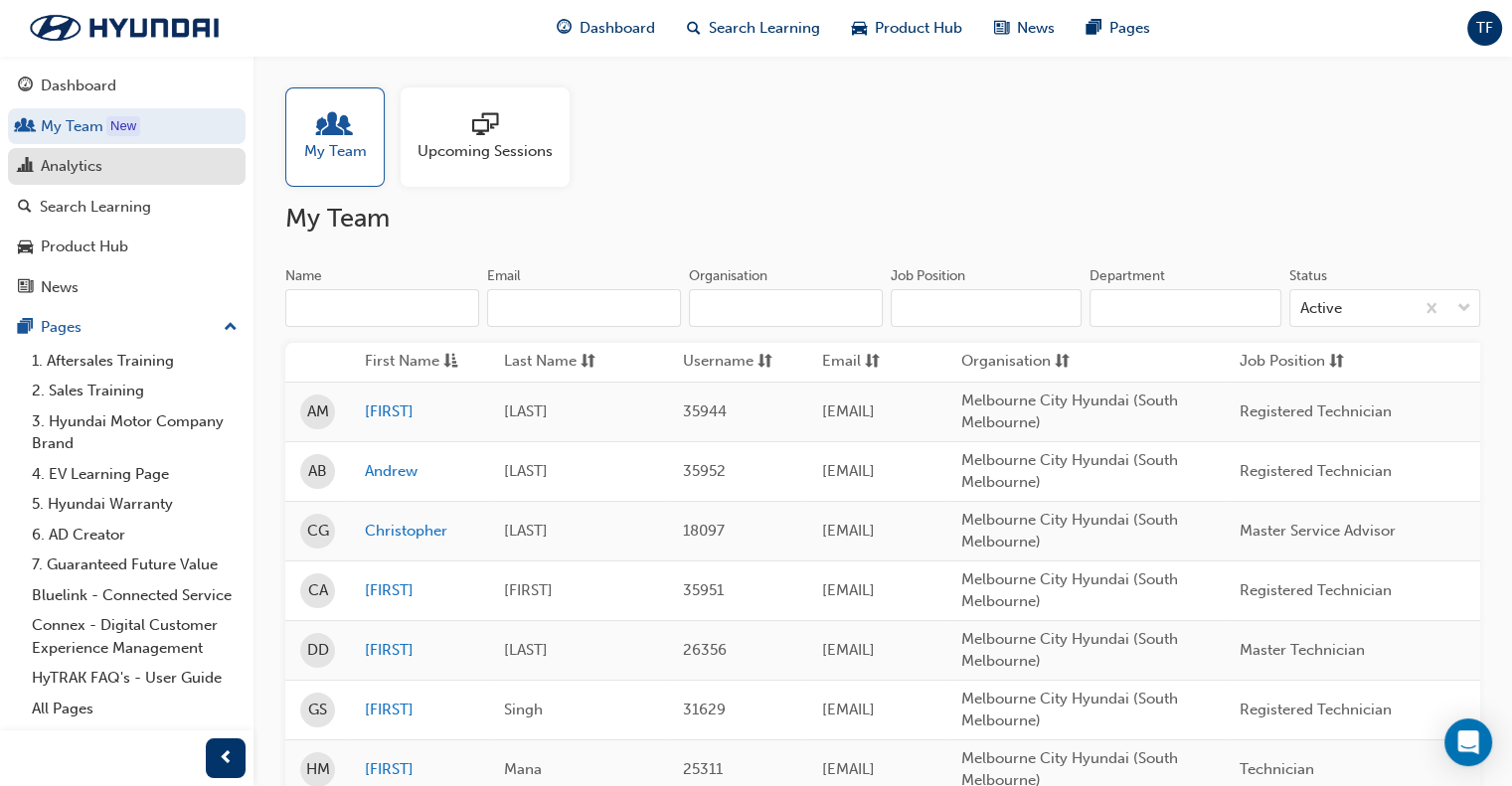 click on "Analytics" at bounding box center [126, 166] 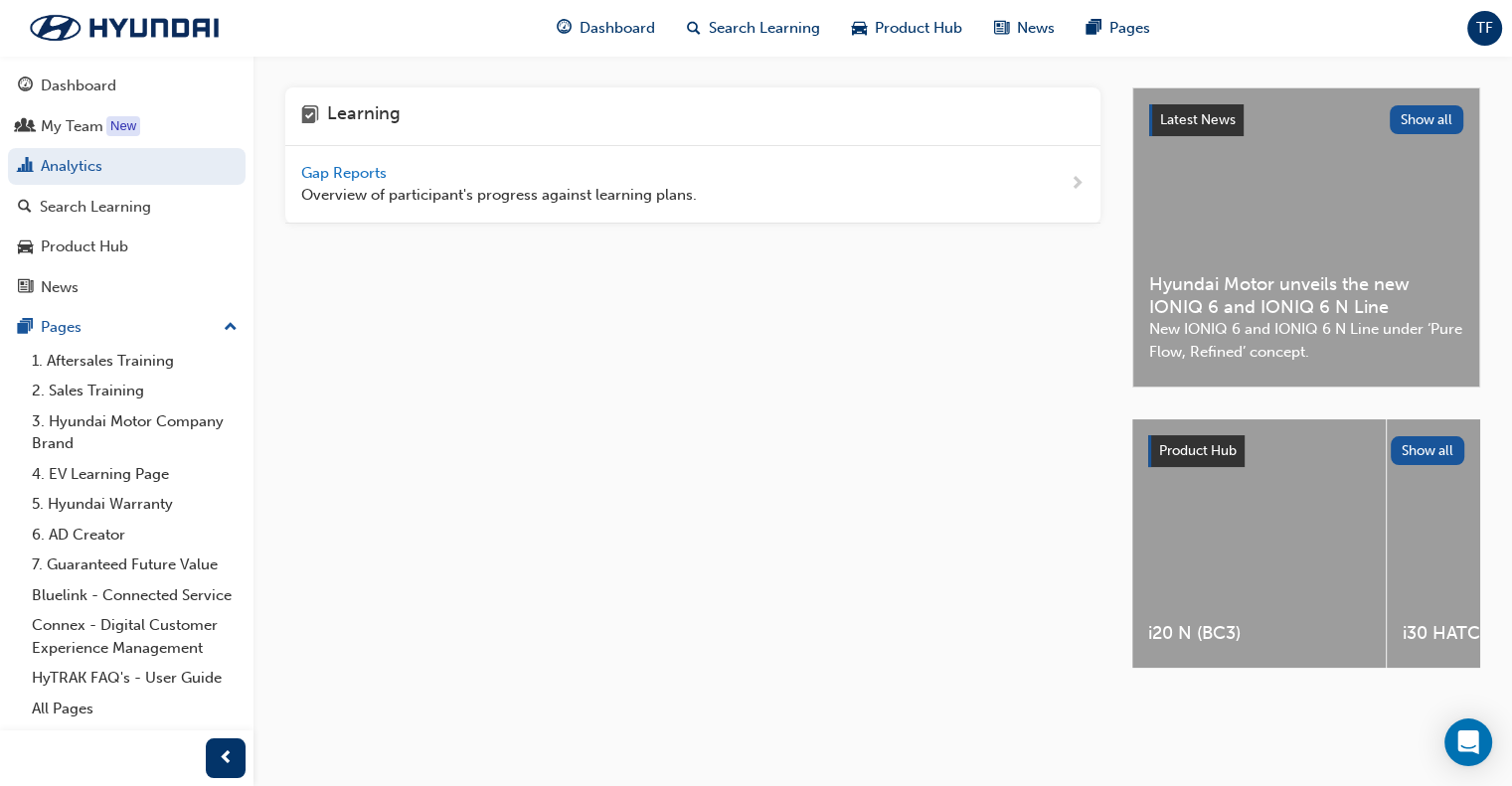 click at bounding box center (1077, 184) 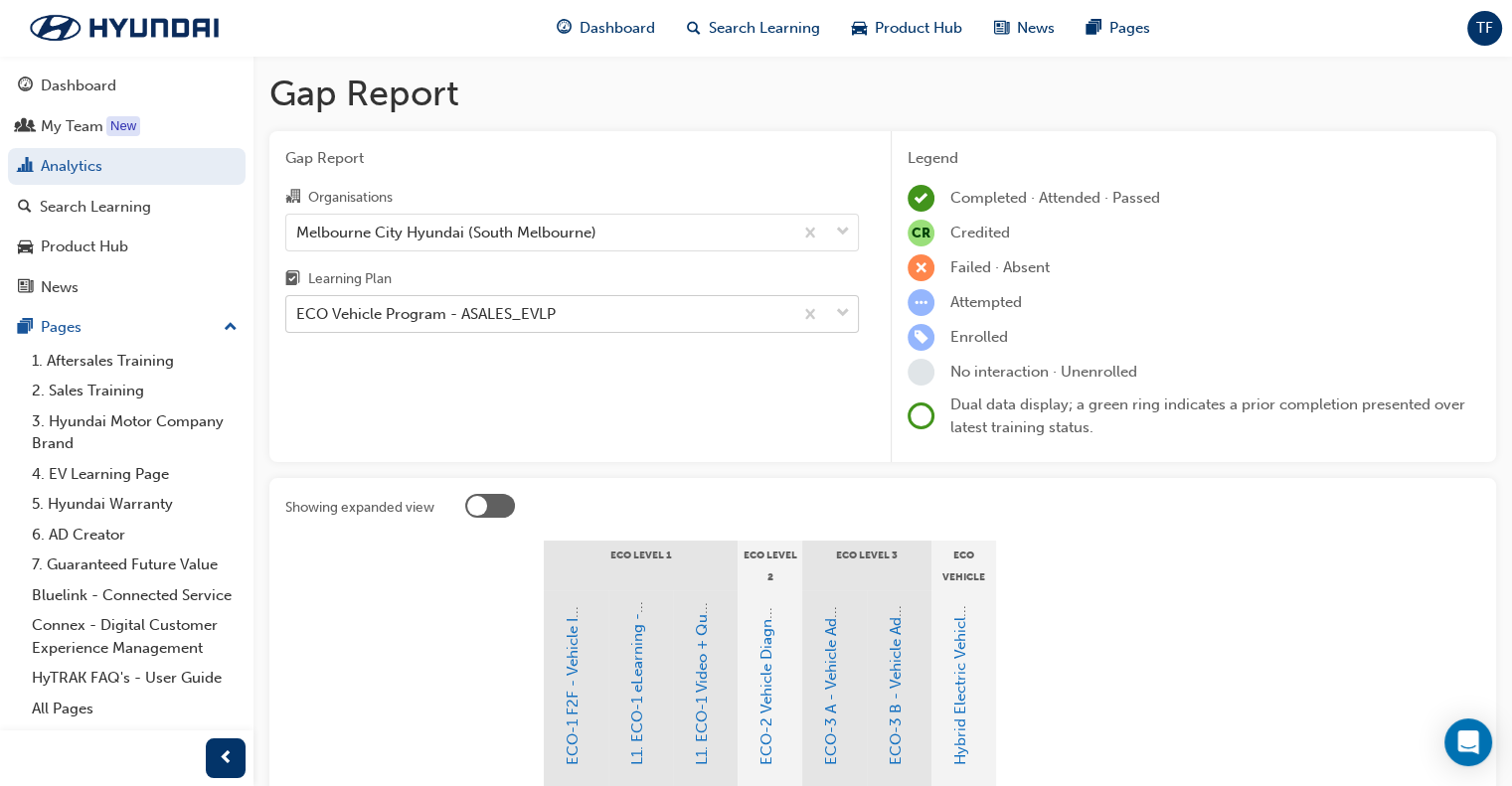 click at bounding box center [825, 314] 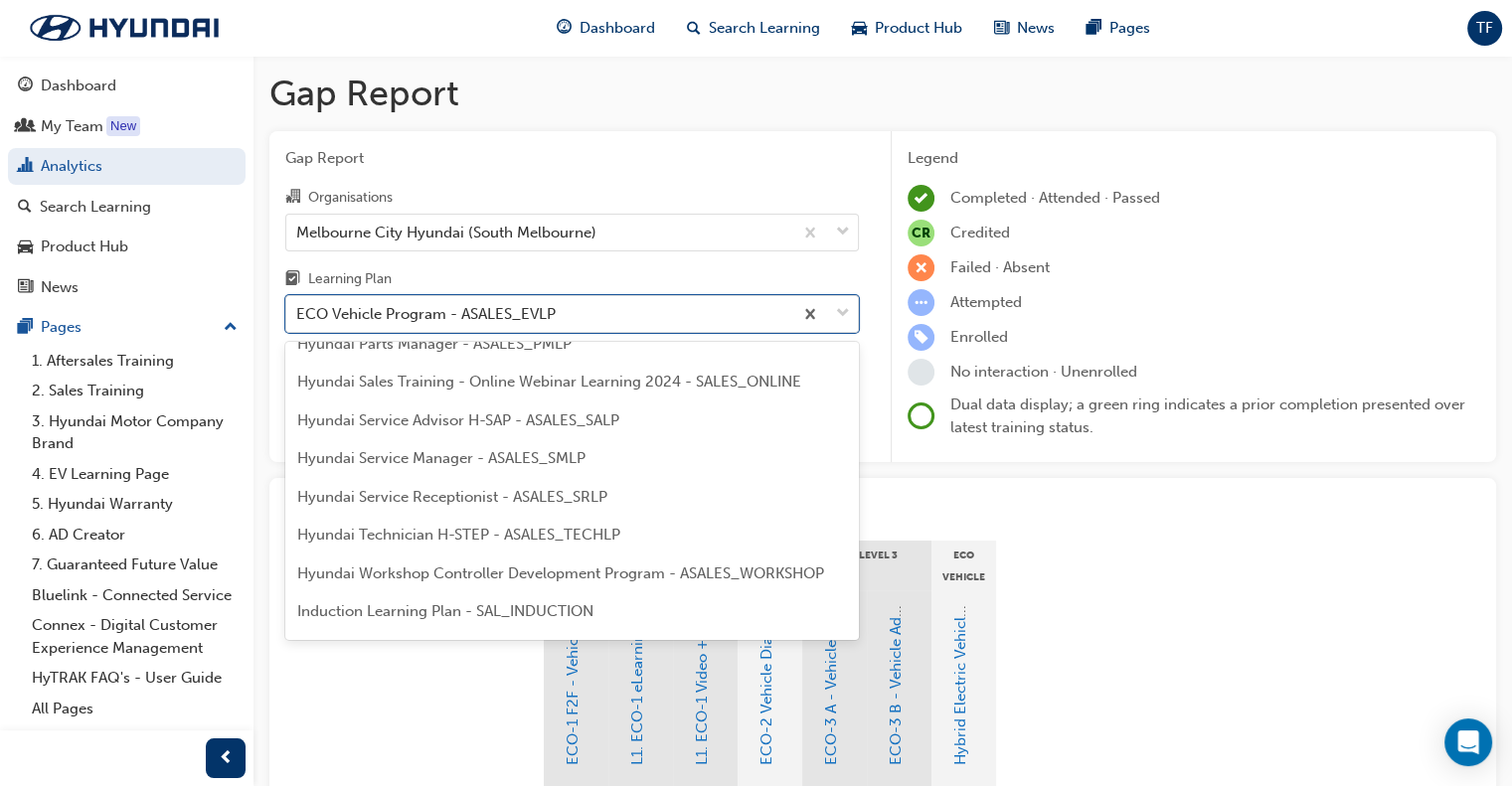 scroll, scrollTop: 559, scrollLeft: 0, axis: vertical 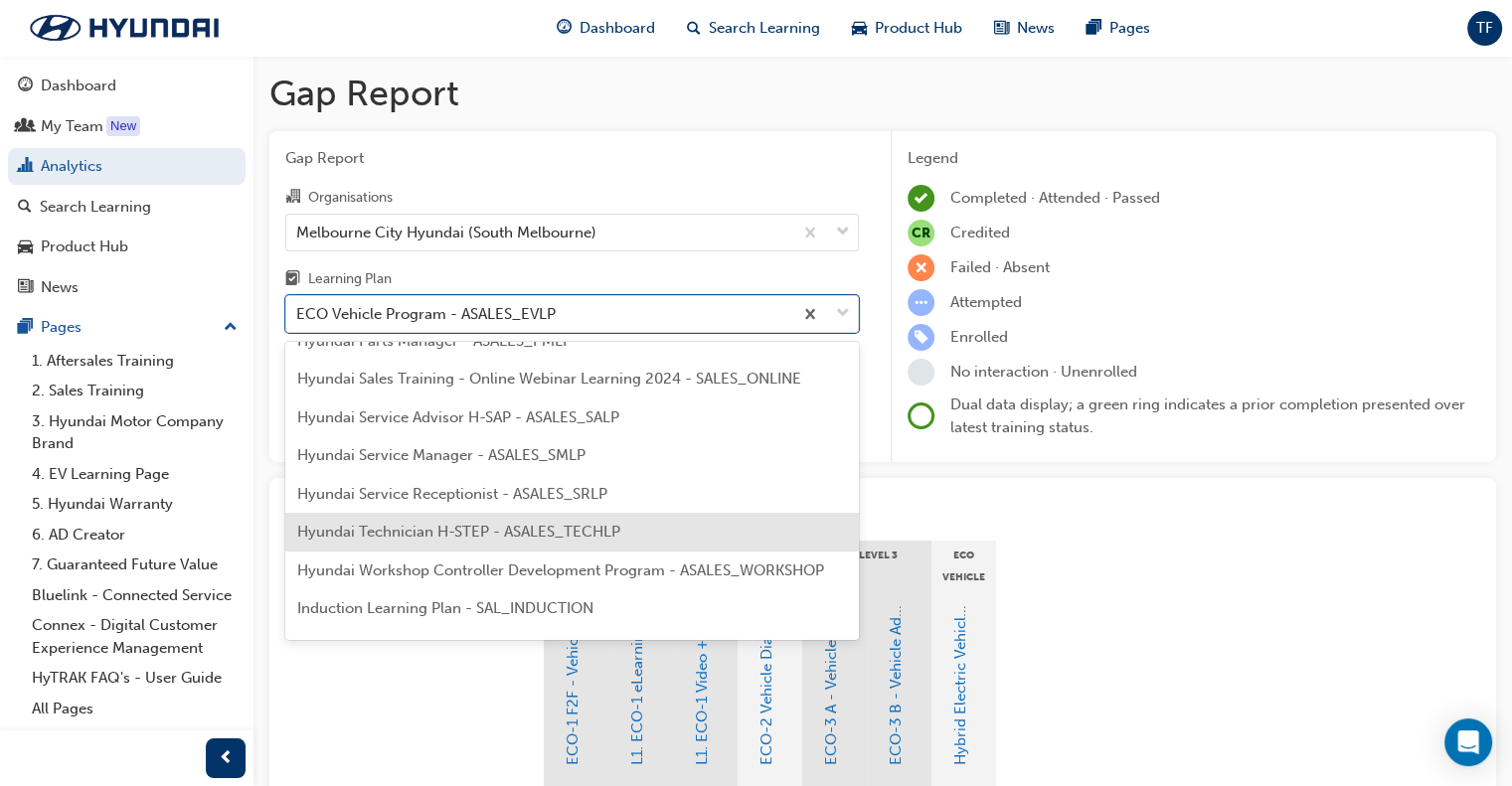 click on "Hyundai Technician H-STEP - ASALES_TECHLP" at bounding box center (572, 532) 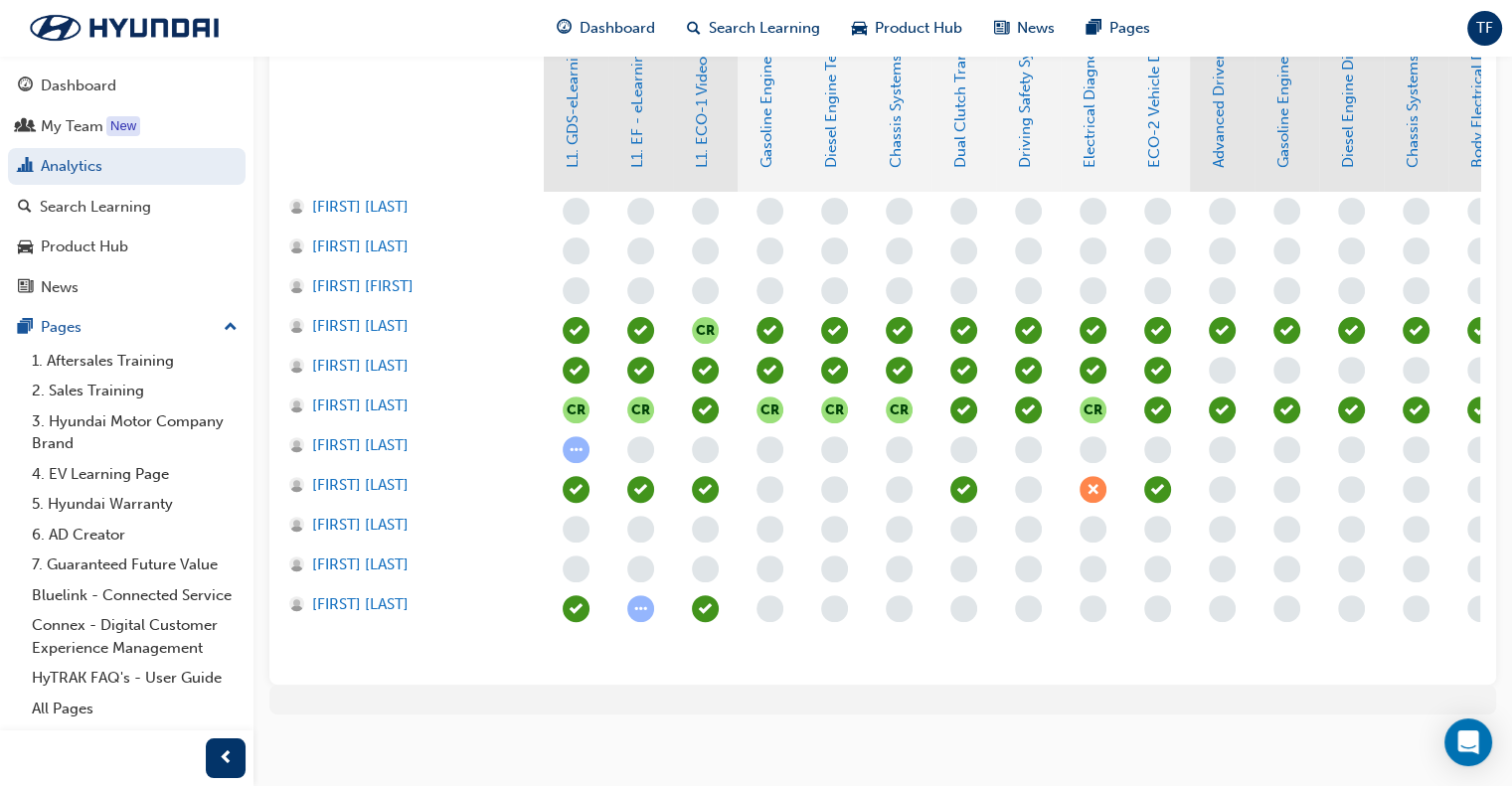 scroll, scrollTop: 621, scrollLeft: 0, axis: vertical 